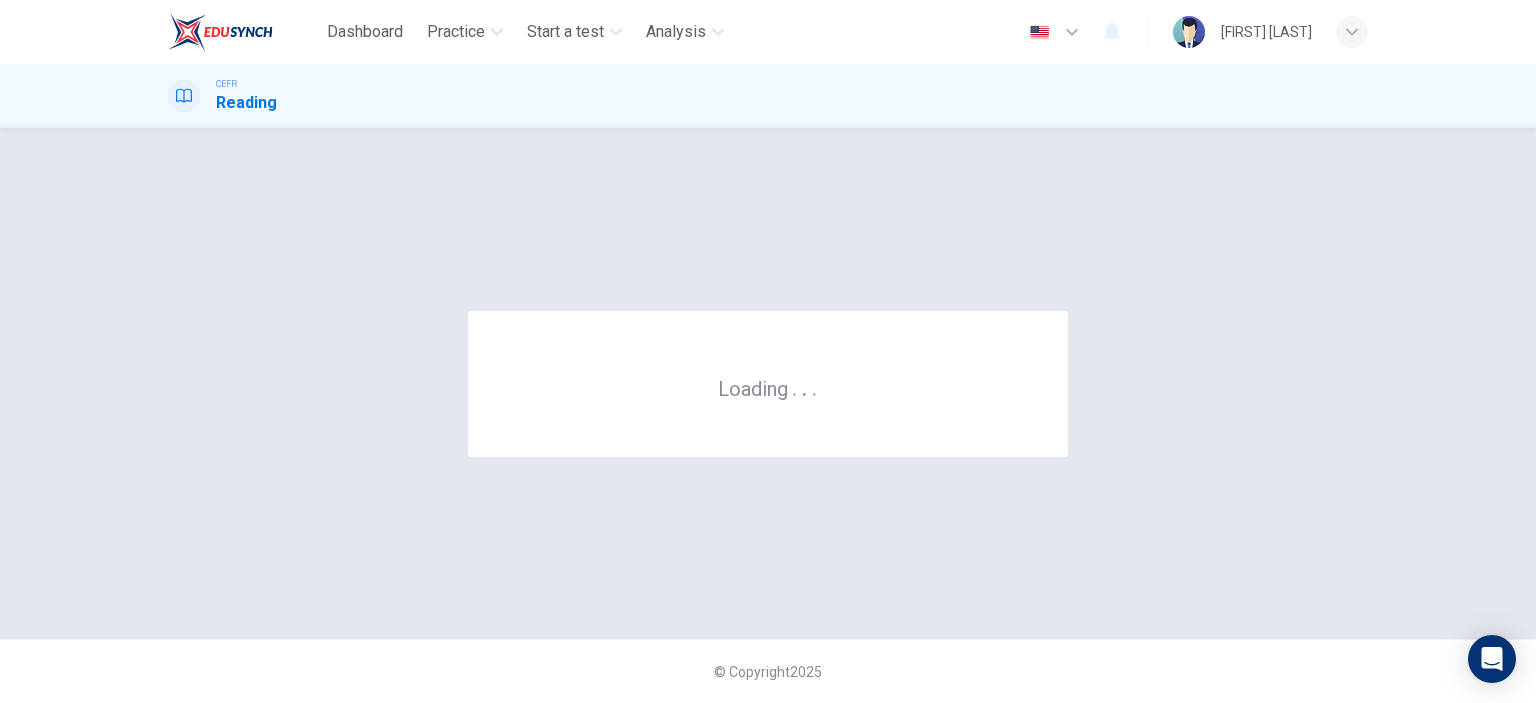 scroll, scrollTop: 0, scrollLeft: 0, axis: both 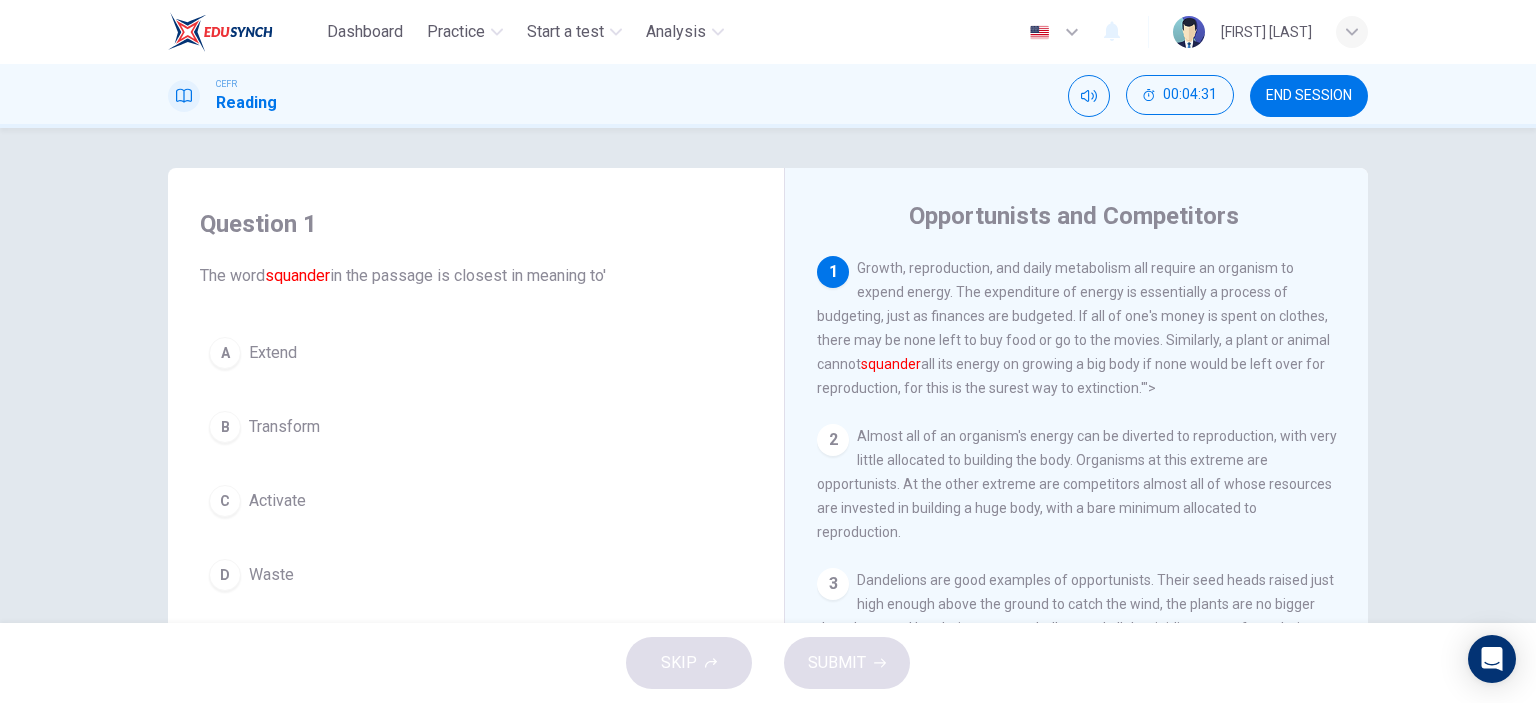 click on "C" at bounding box center [225, 353] 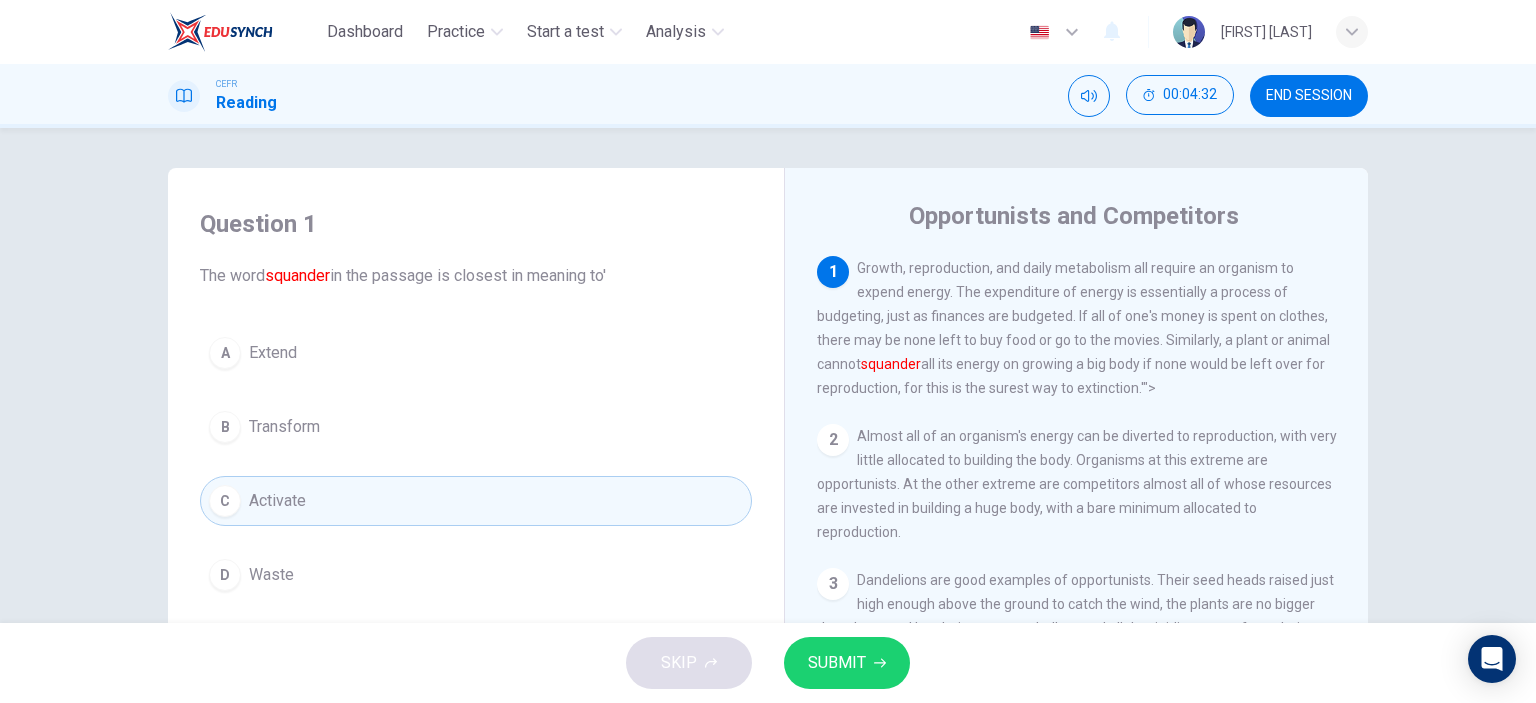 click on "SUBMIT" at bounding box center [847, 663] 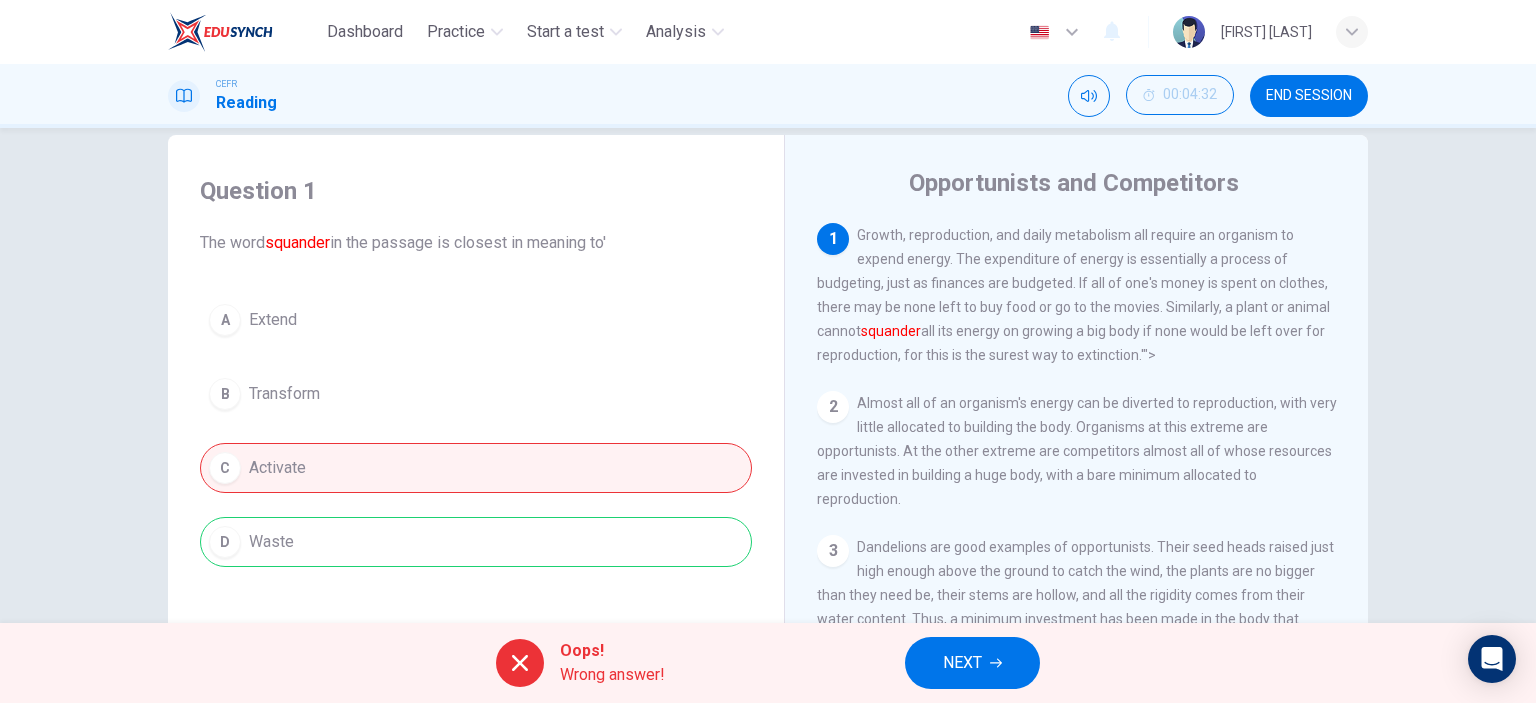 scroll, scrollTop: 0, scrollLeft: 0, axis: both 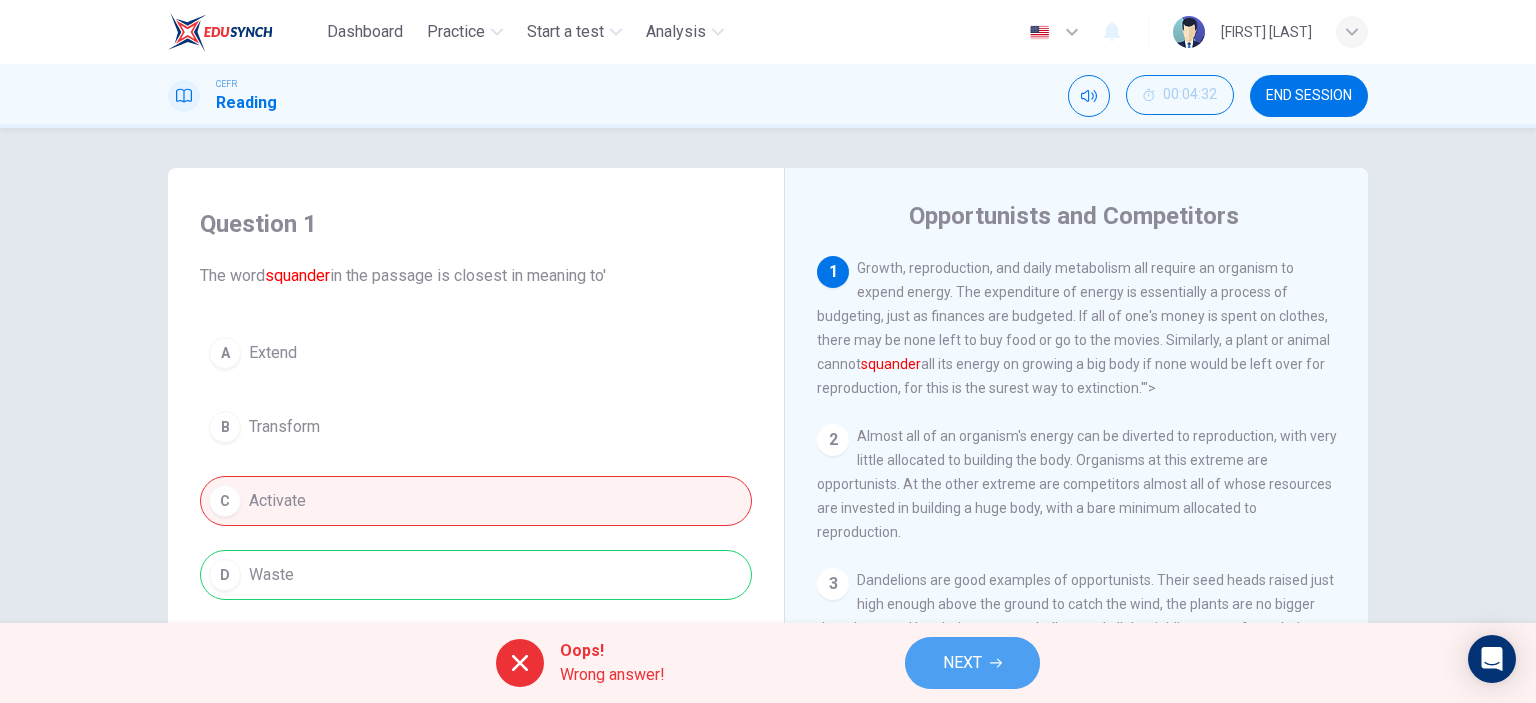click on "NEXT" at bounding box center (962, 663) 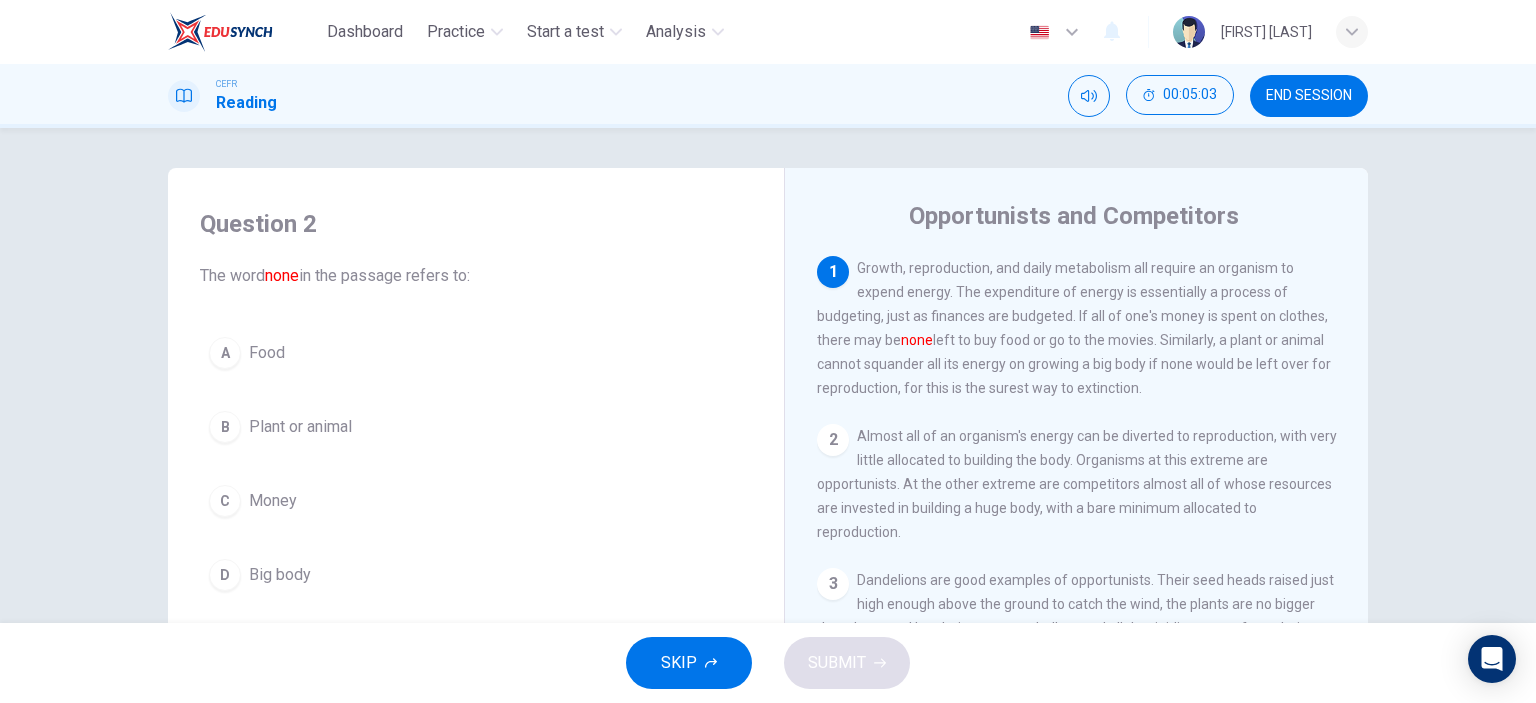 click on "C" at bounding box center (225, 353) 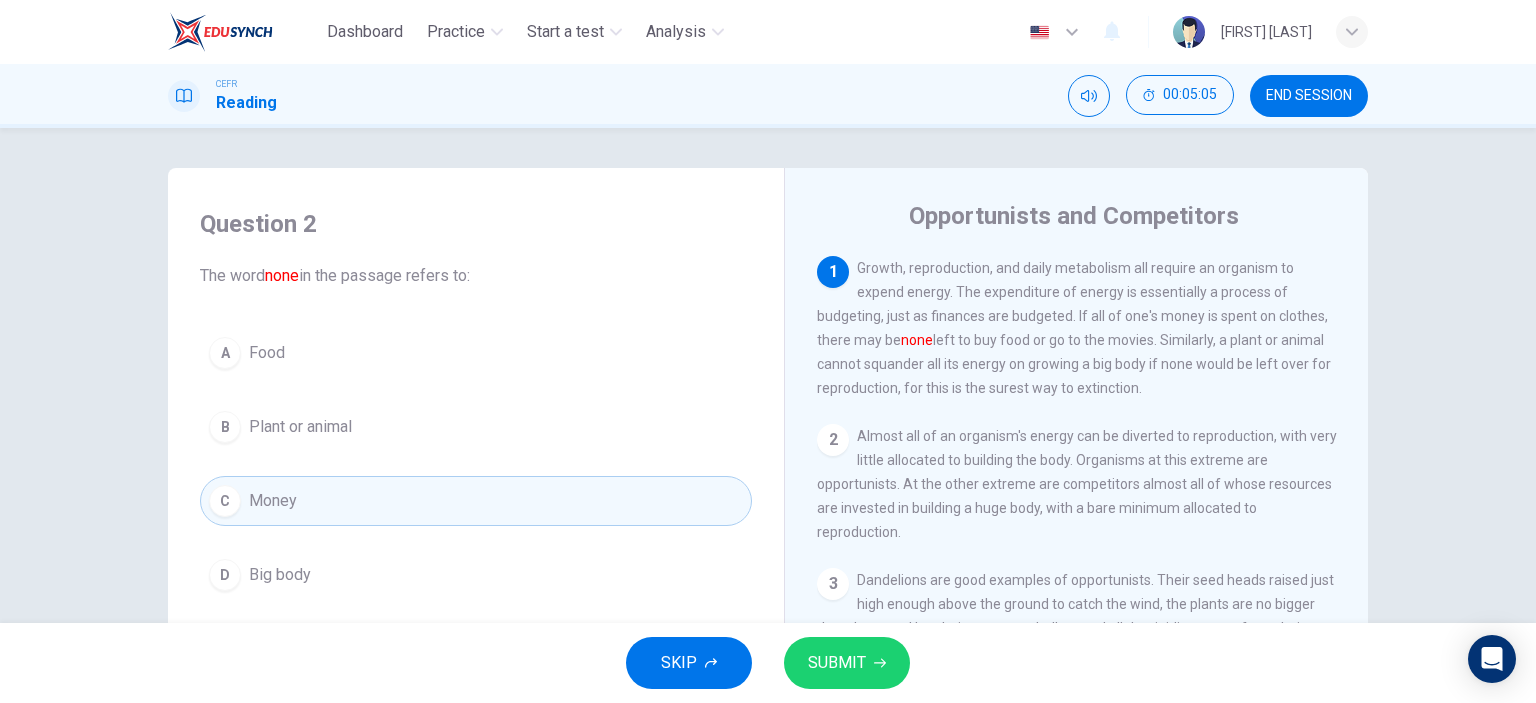 click on "SUBMIT" at bounding box center (837, 663) 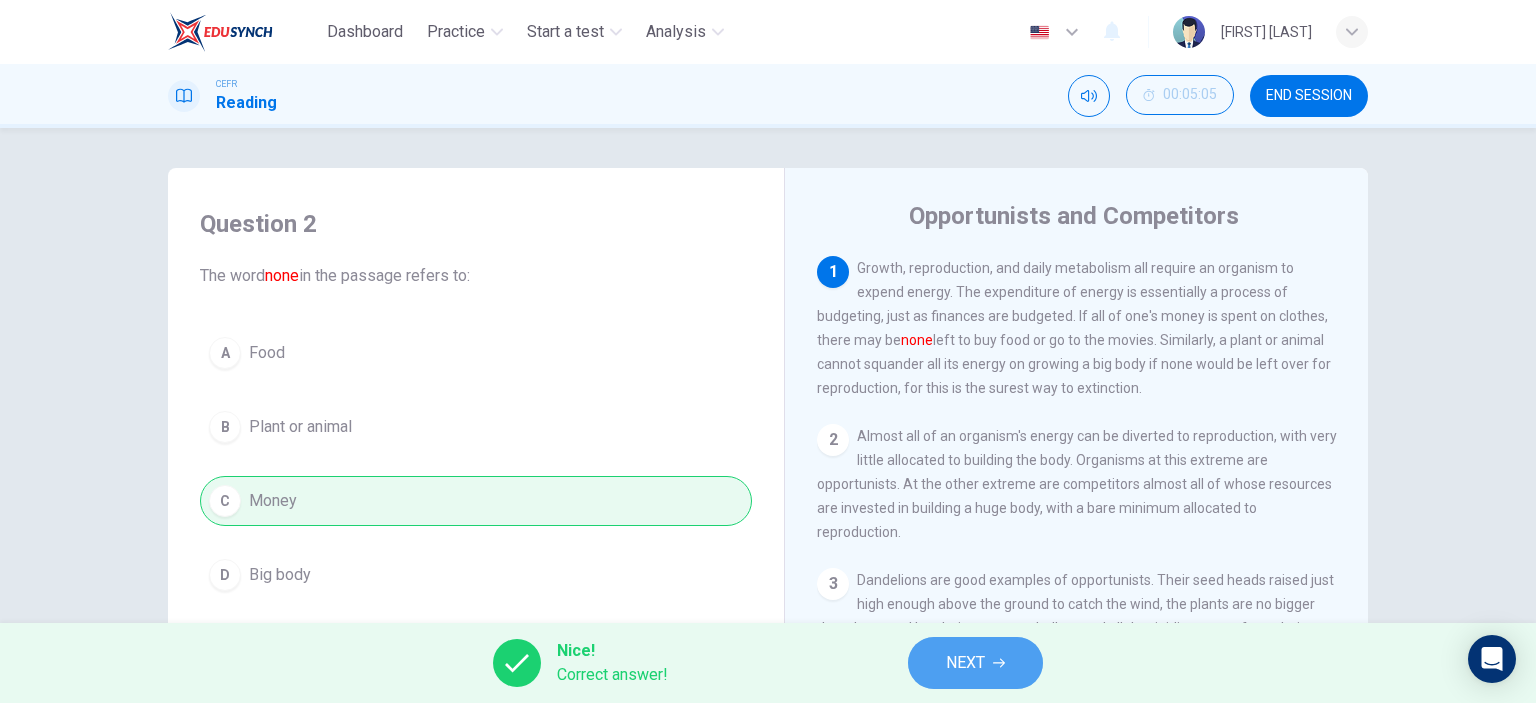 click on "NEXT" at bounding box center [965, 663] 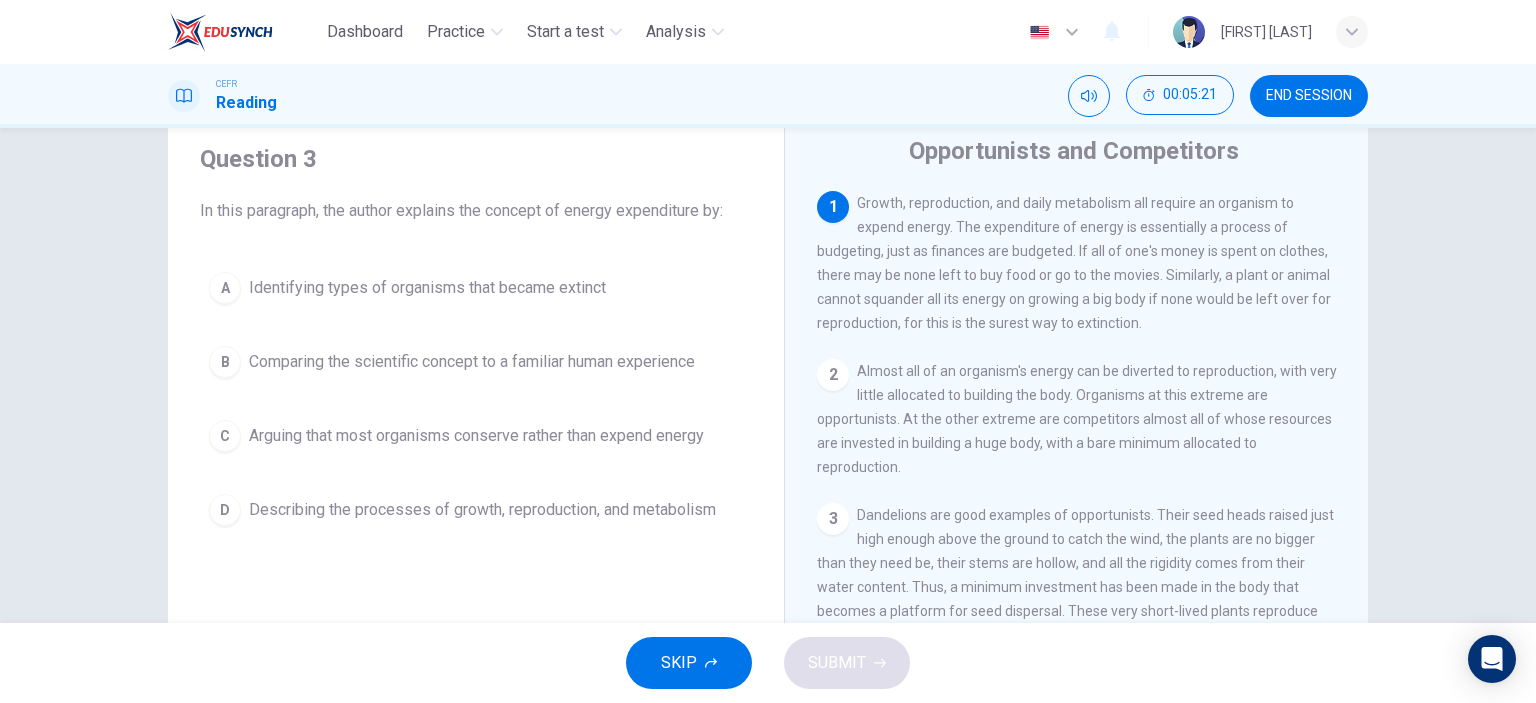 scroll, scrollTop: 100, scrollLeft: 0, axis: vertical 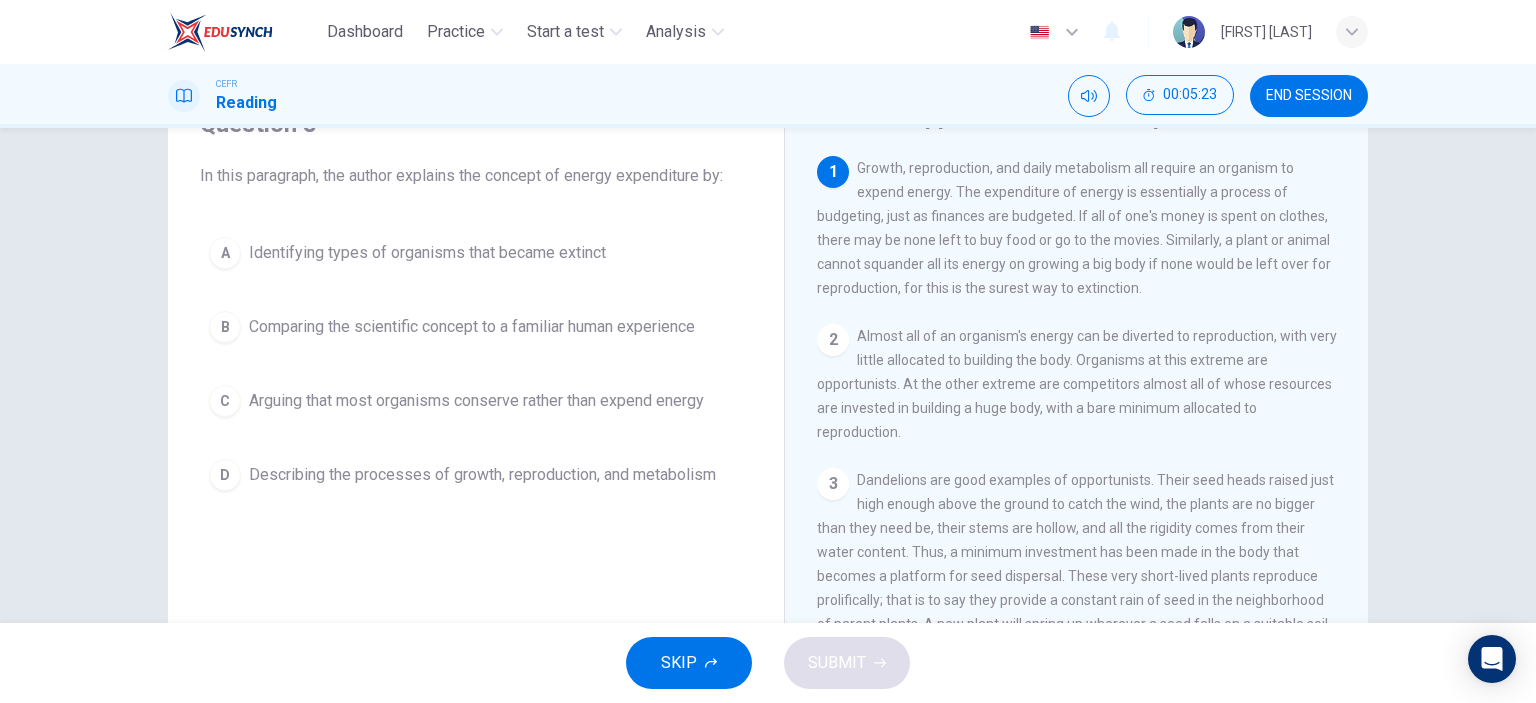 click on "B" at bounding box center [225, 253] 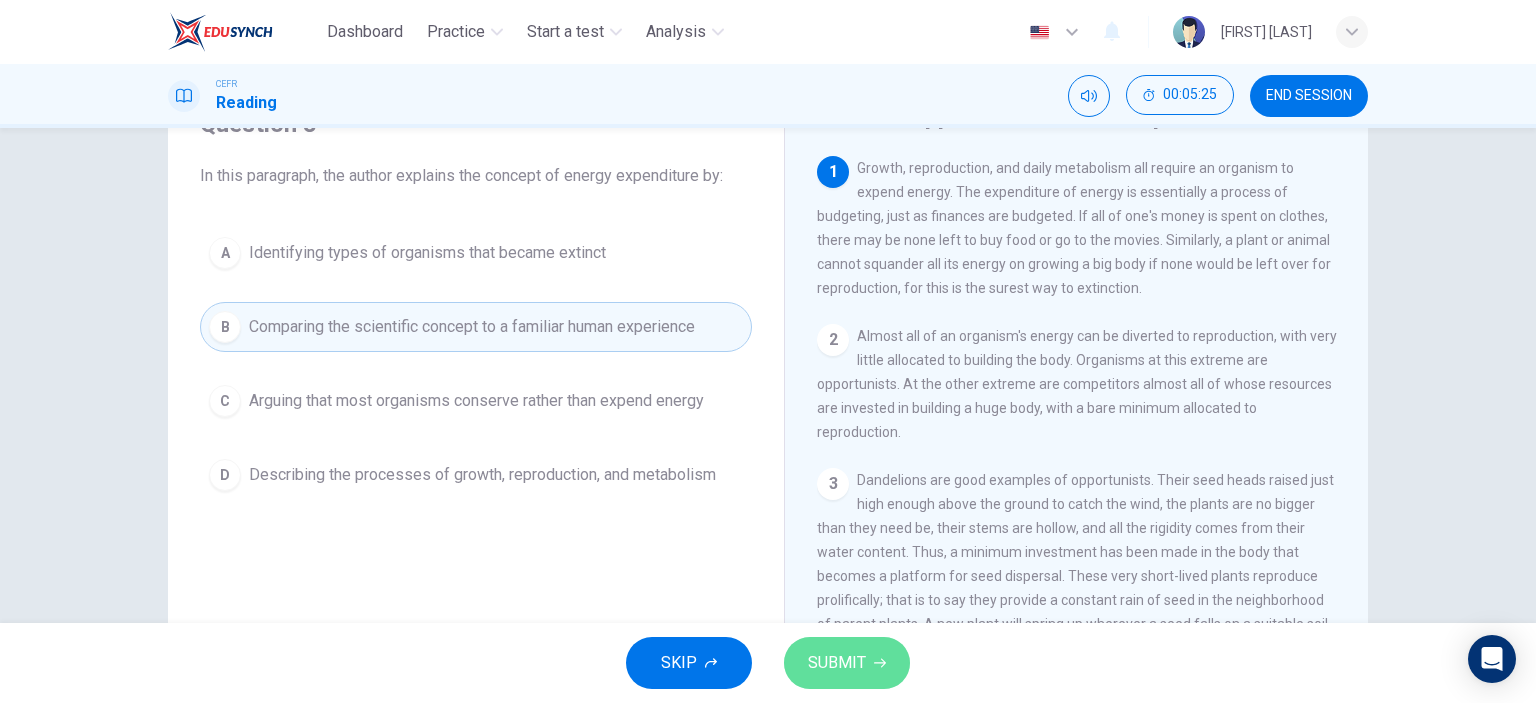 click on "SUBMIT" at bounding box center (837, 663) 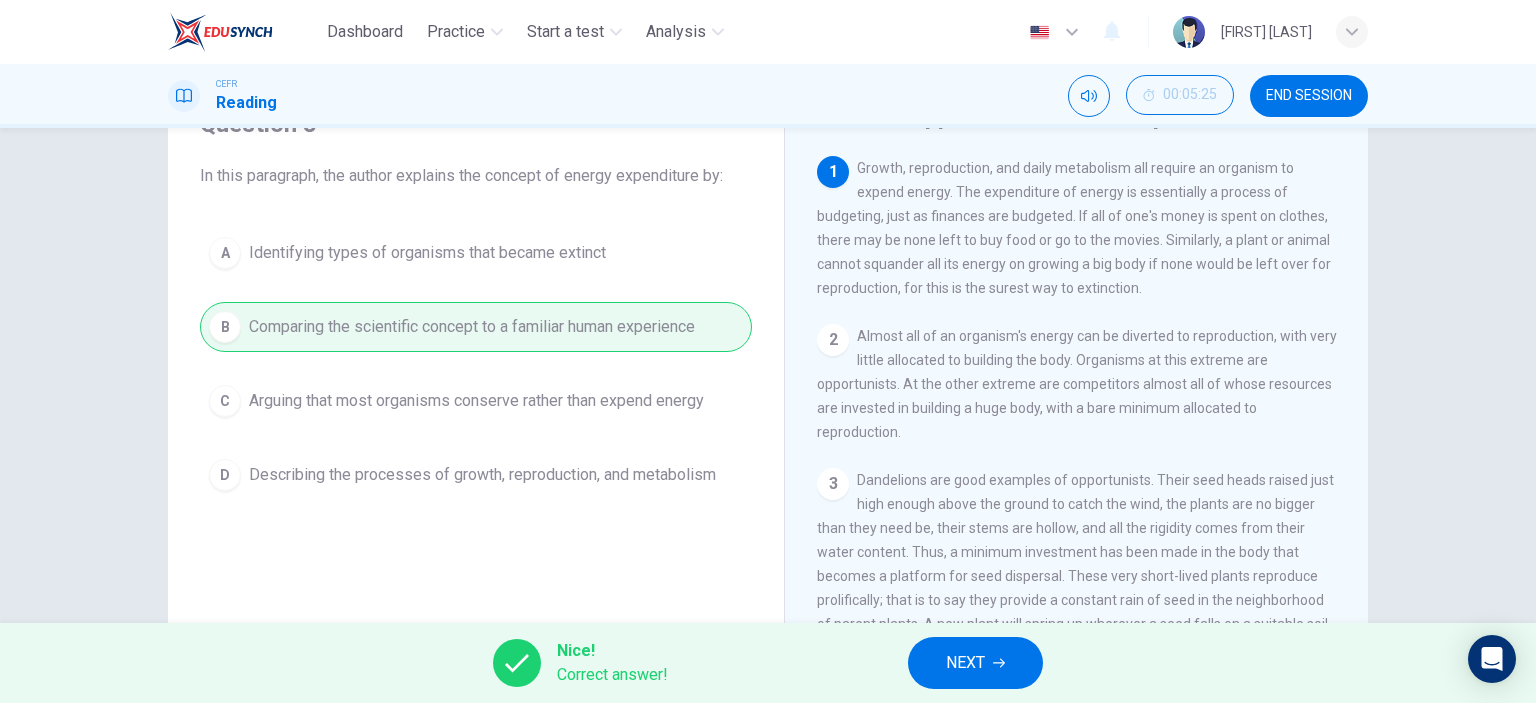 click on "NEXT" at bounding box center (975, 663) 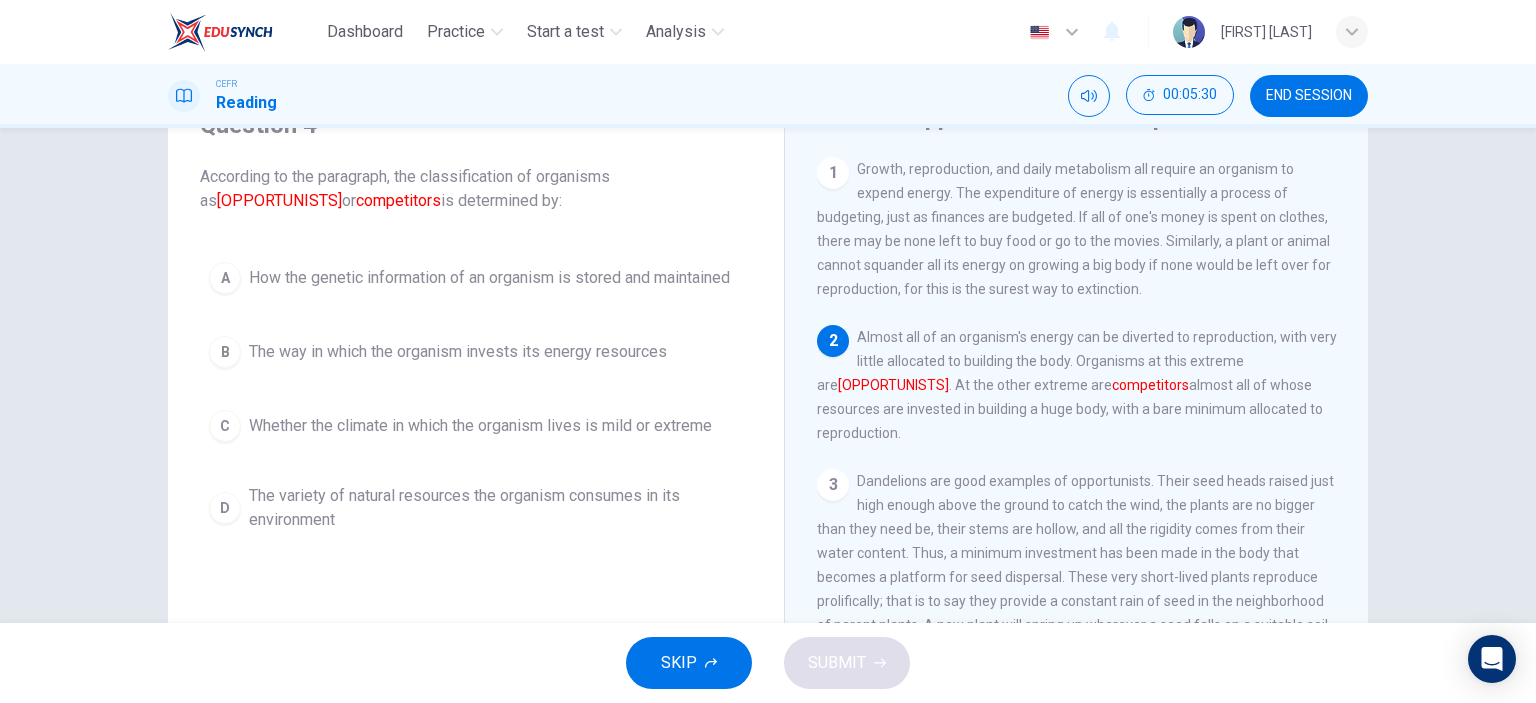 scroll, scrollTop: 100, scrollLeft: 0, axis: vertical 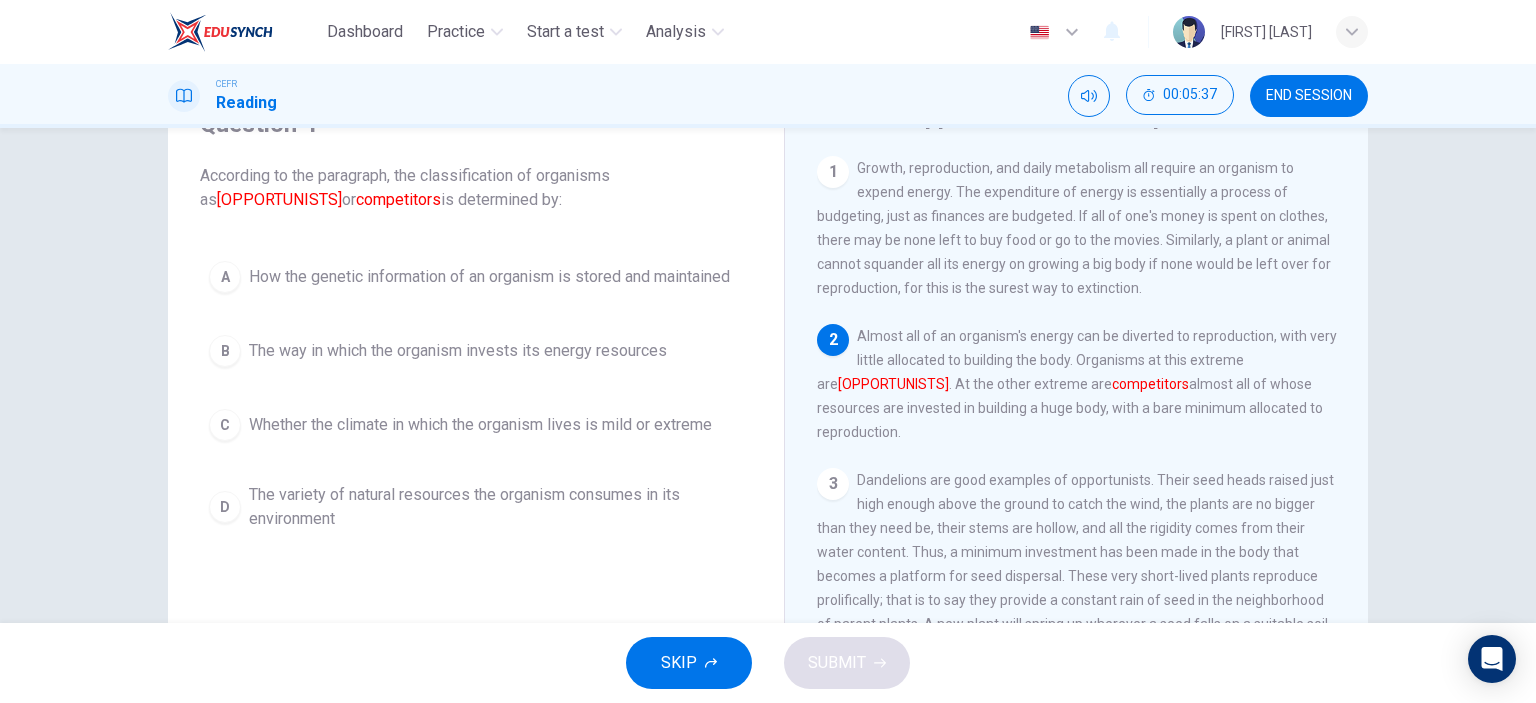 click on "B The way in which the organism invests its energy resources" at bounding box center [476, 351] 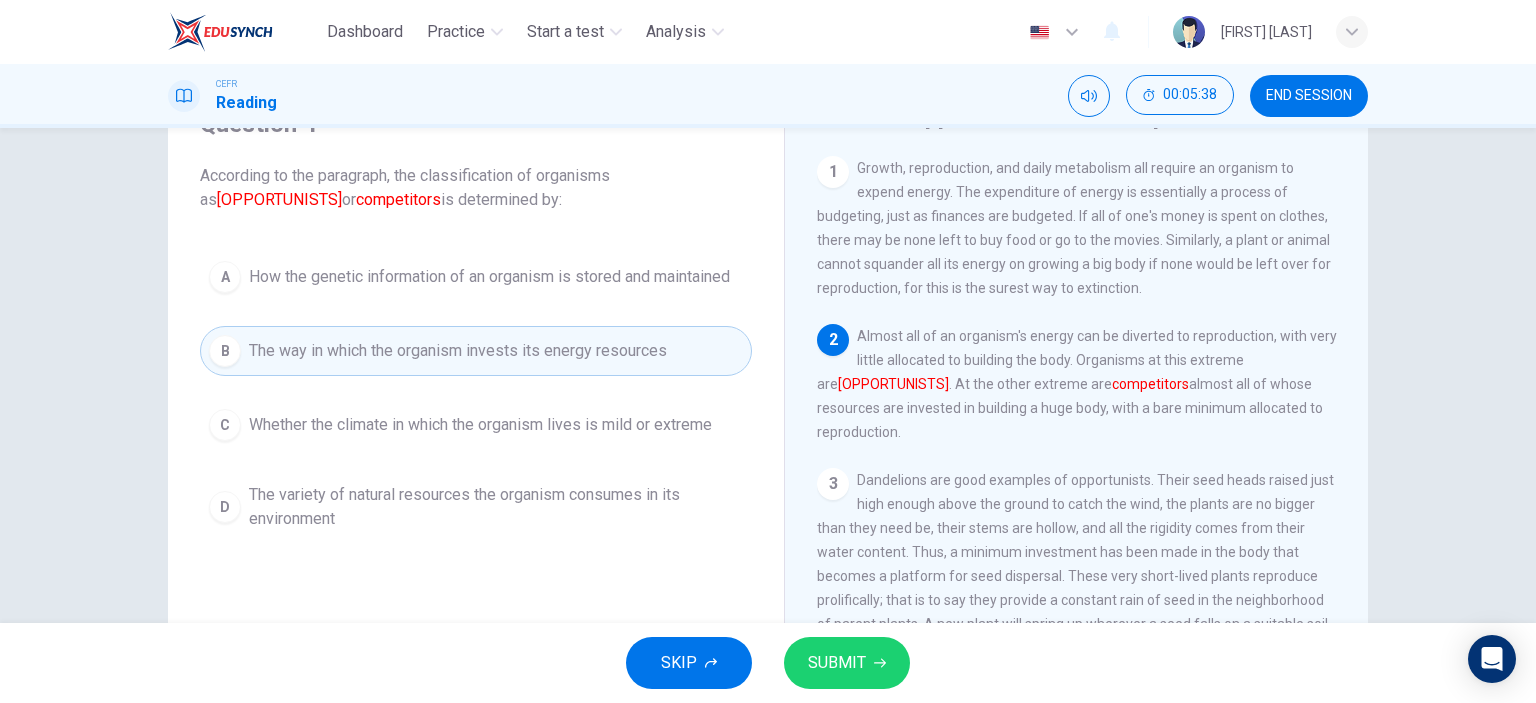 click on "SUBMIT" at bounding box center [837, 663] 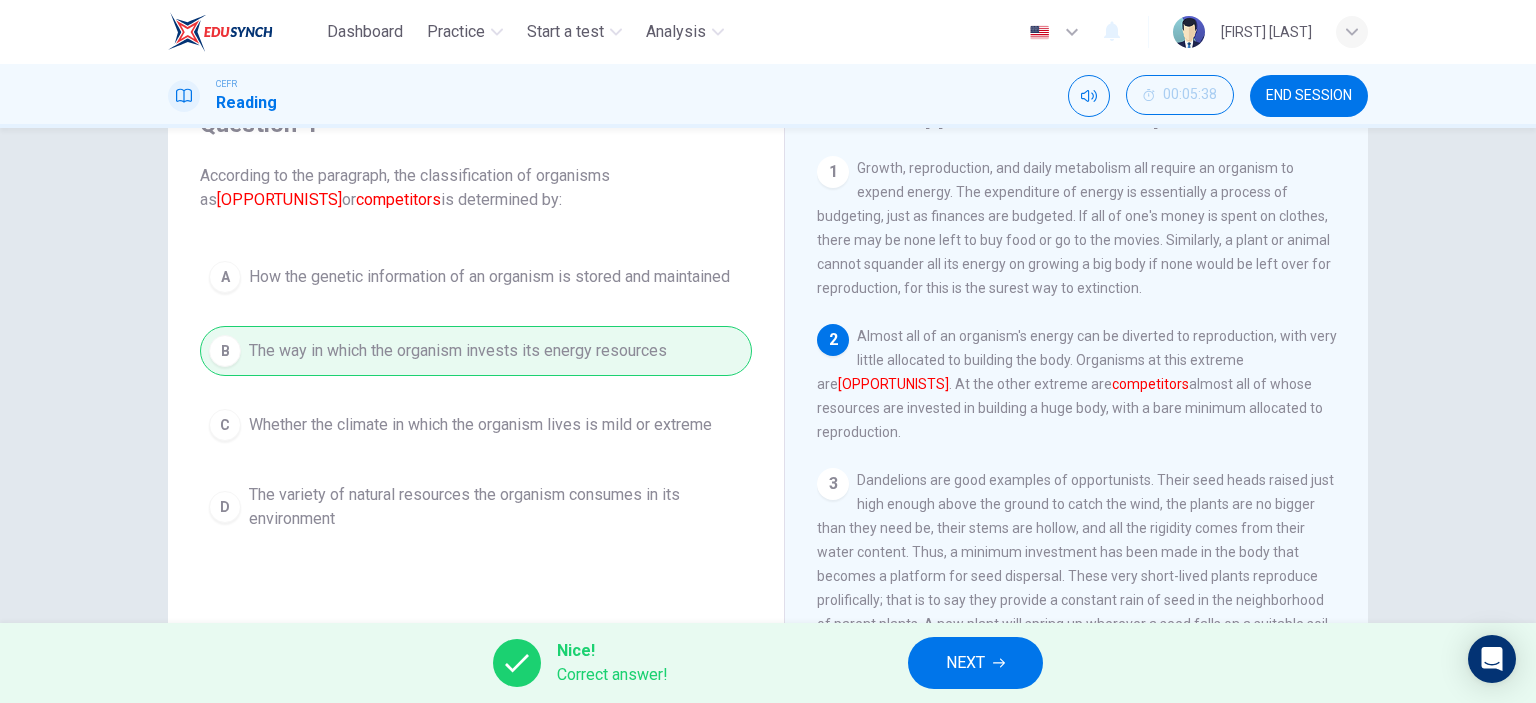 click on "NEXT" at bounding box center (975, 663) 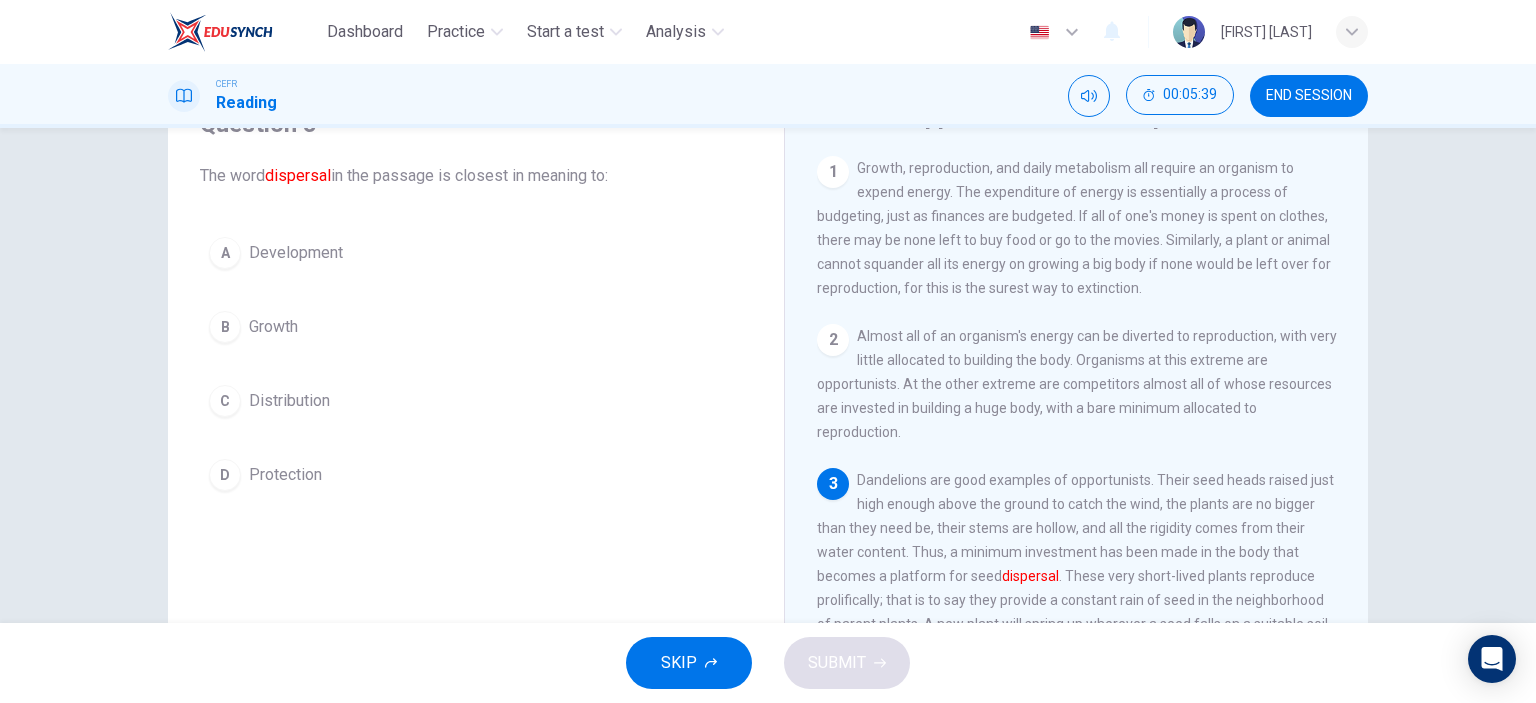 scroll, scrollTop: 0, scrollLeft: 0, axis: both 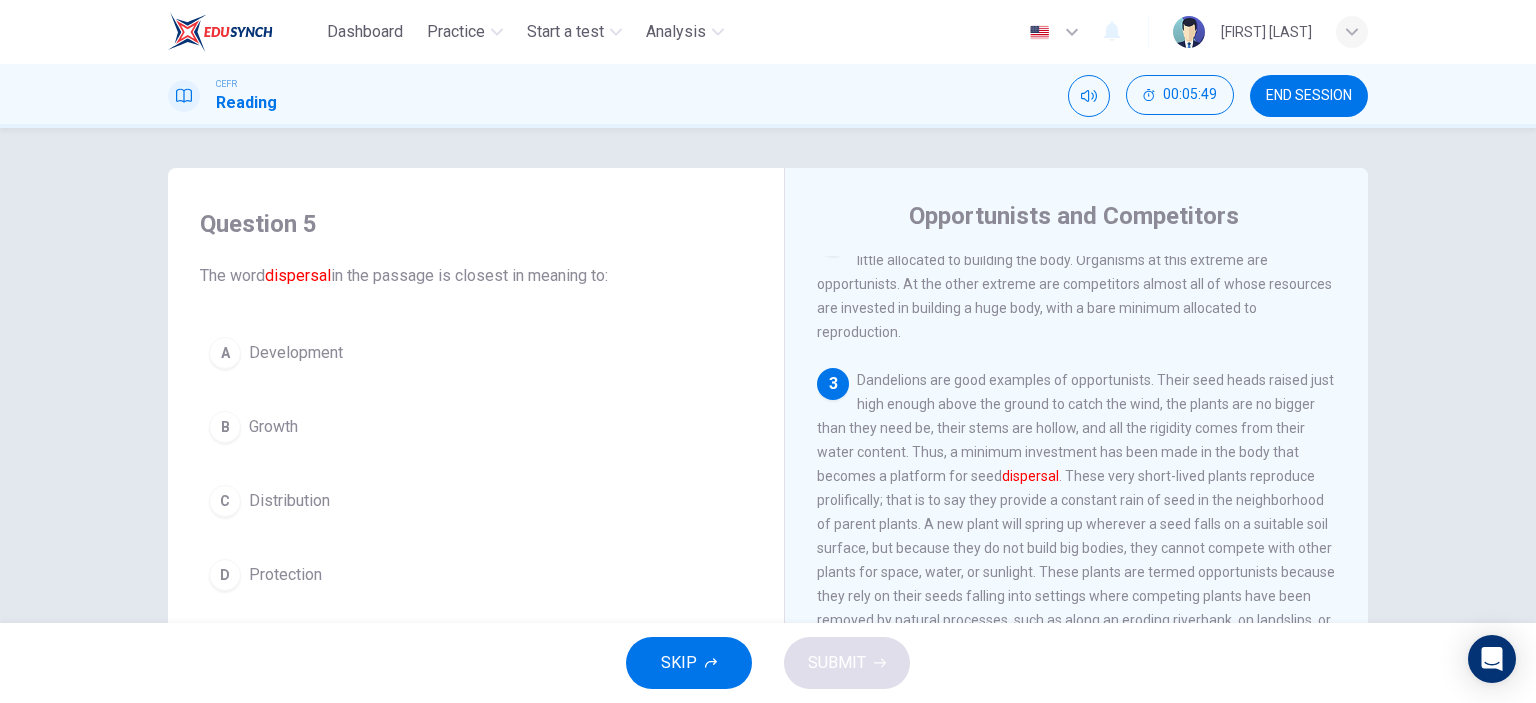 click on "C" at bounding box center [225, 353] 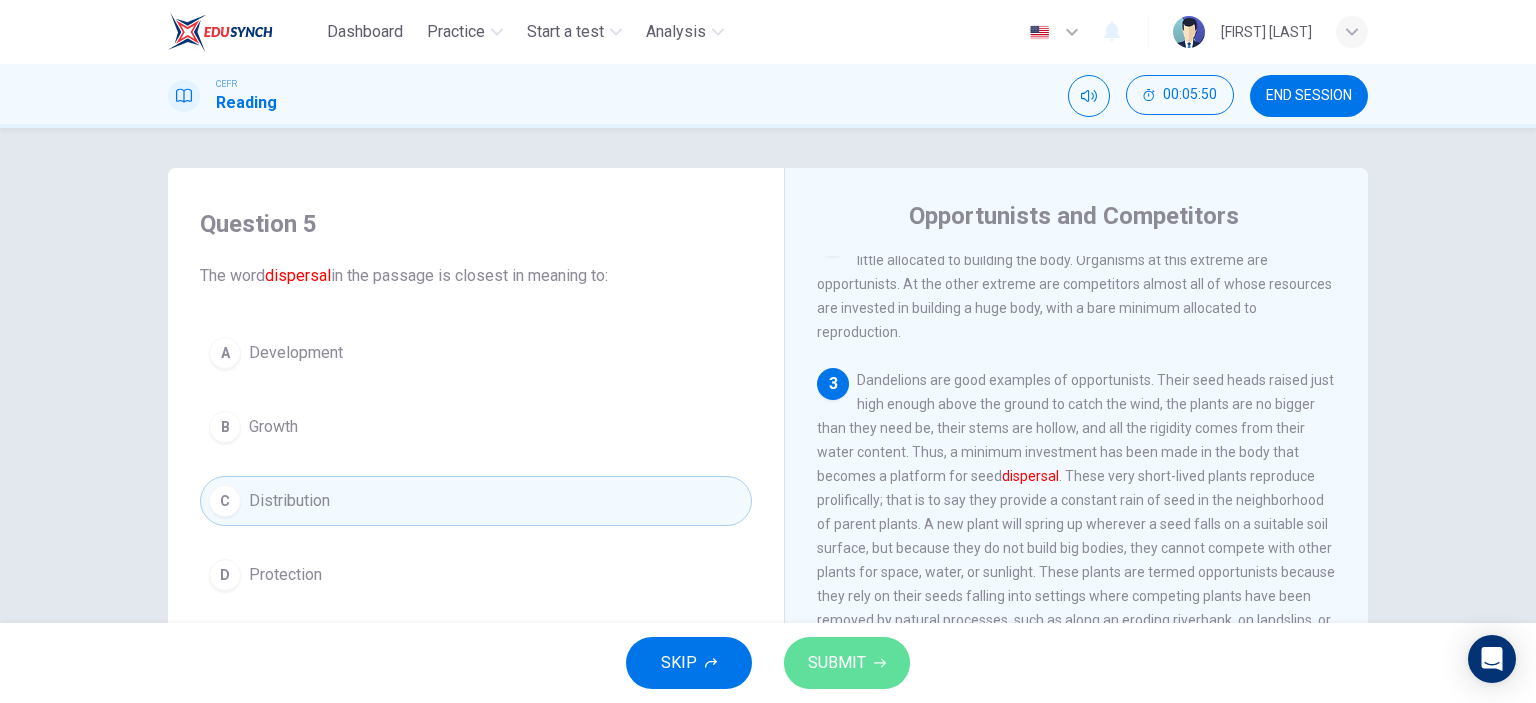 click on "SUBMIT" at bounding box center (837, 663) 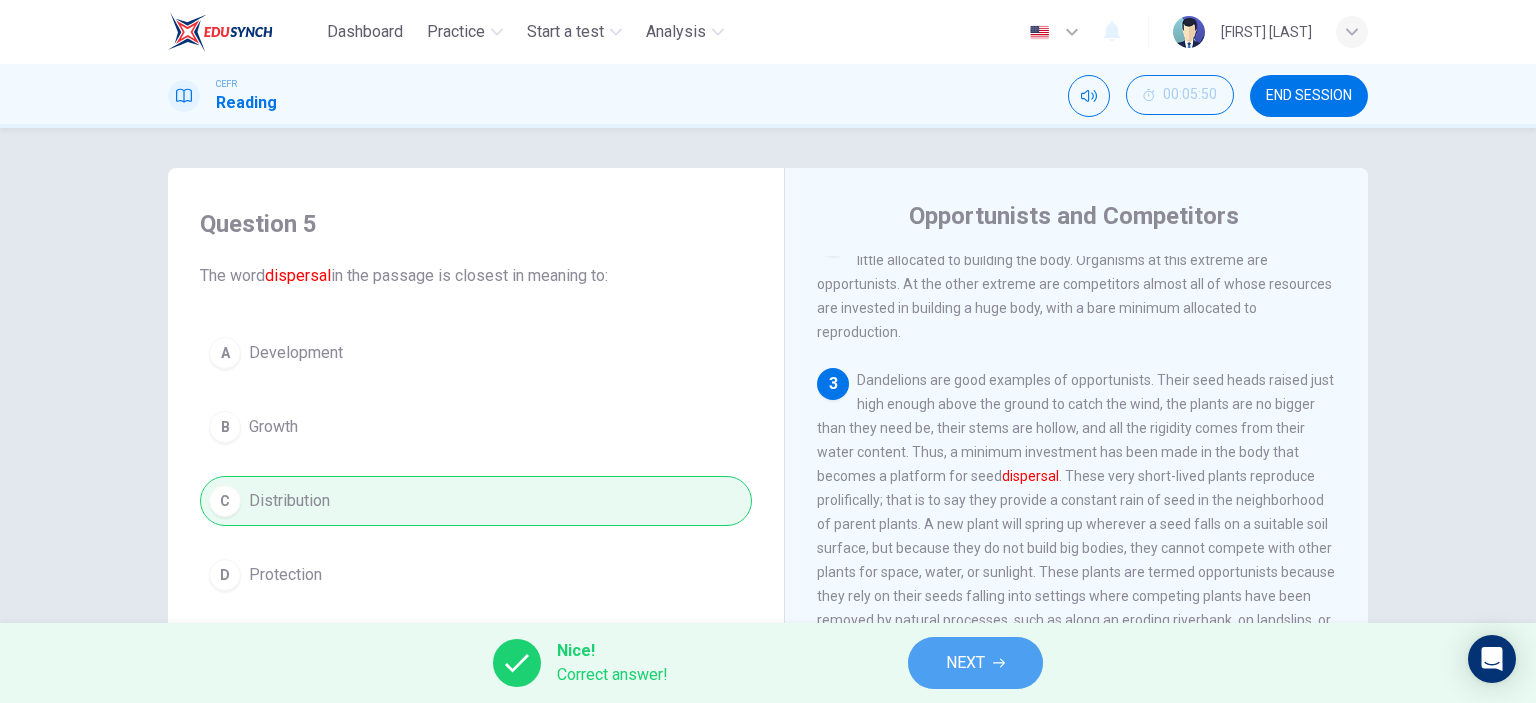 click on "NEXT" at bounding box center [975, 663] 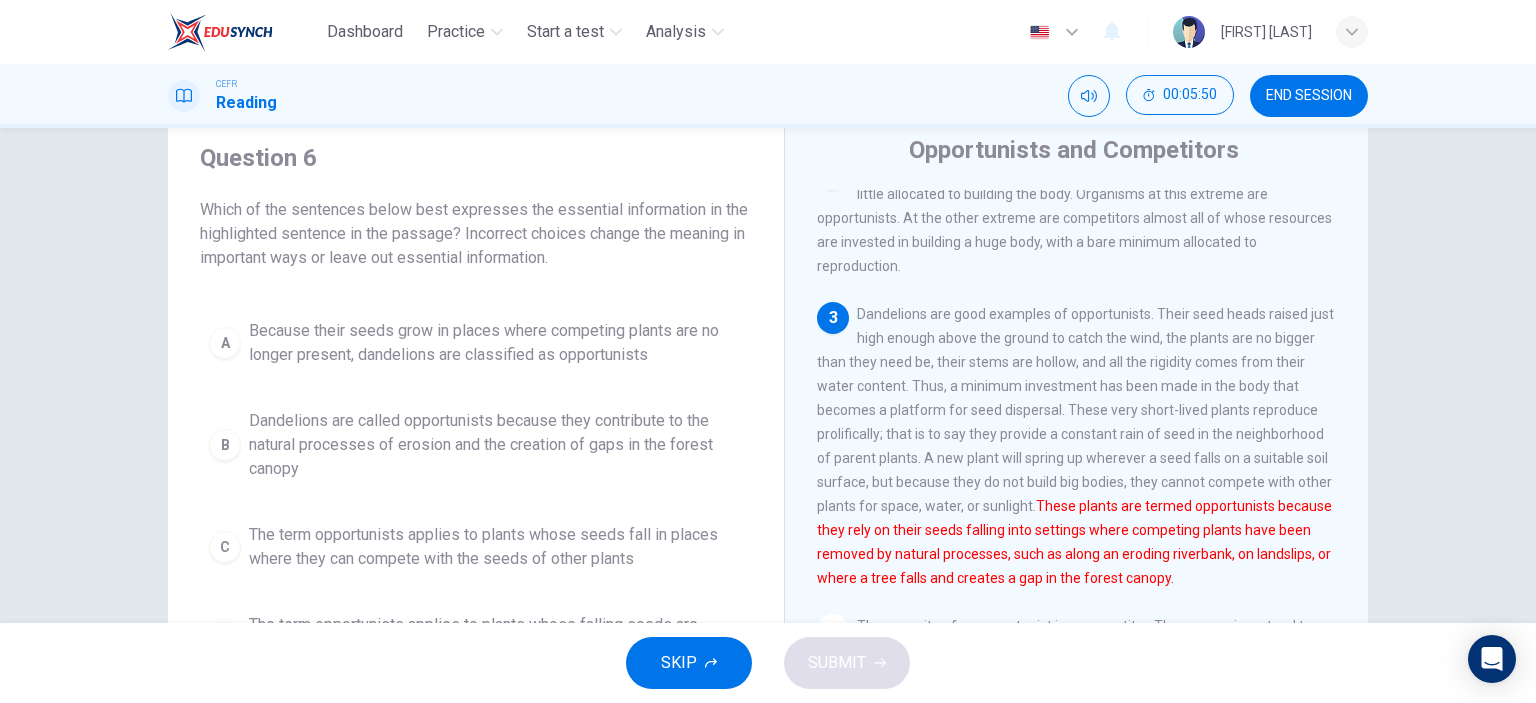 scroll, scrollTop: 100, scrollLeft: 0, axis: vertical 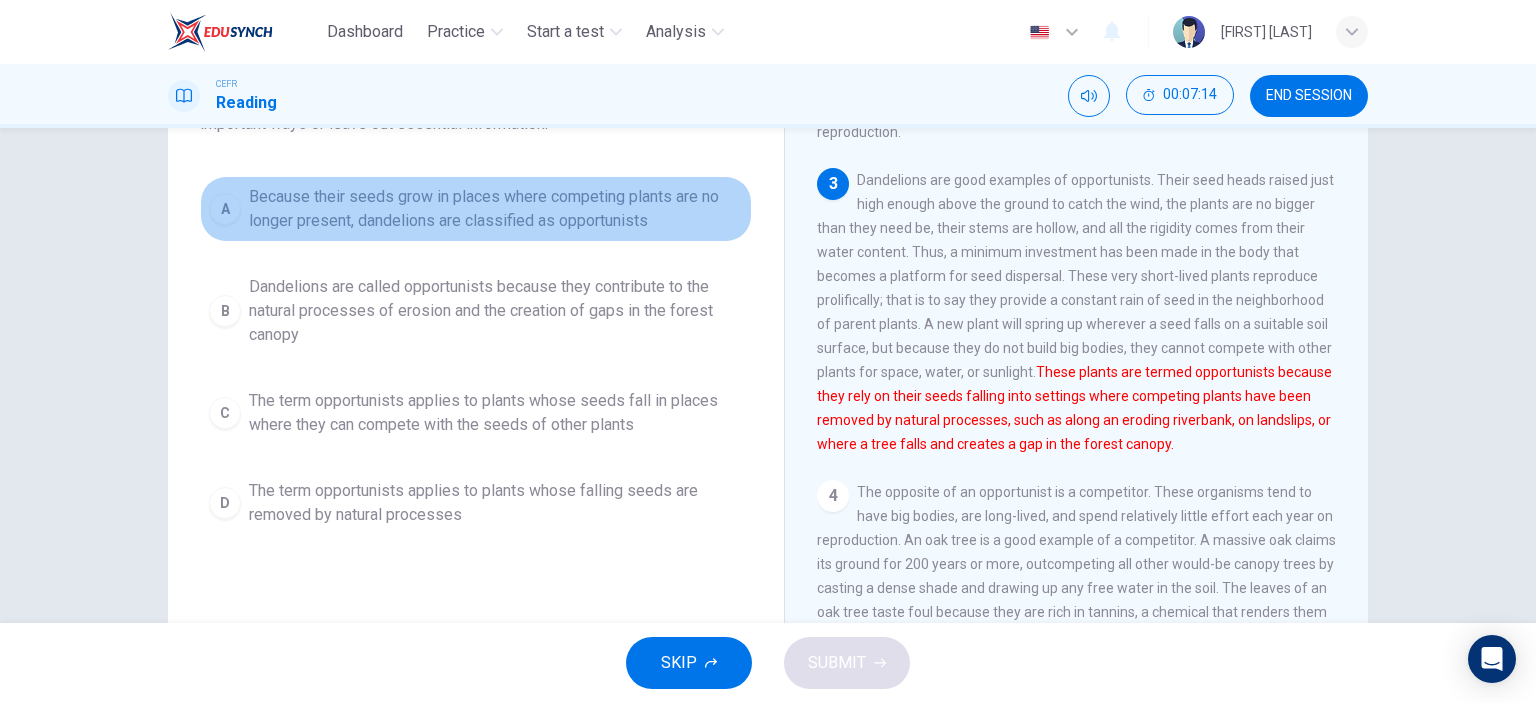 click on "A" at bounding box center [225, 209] 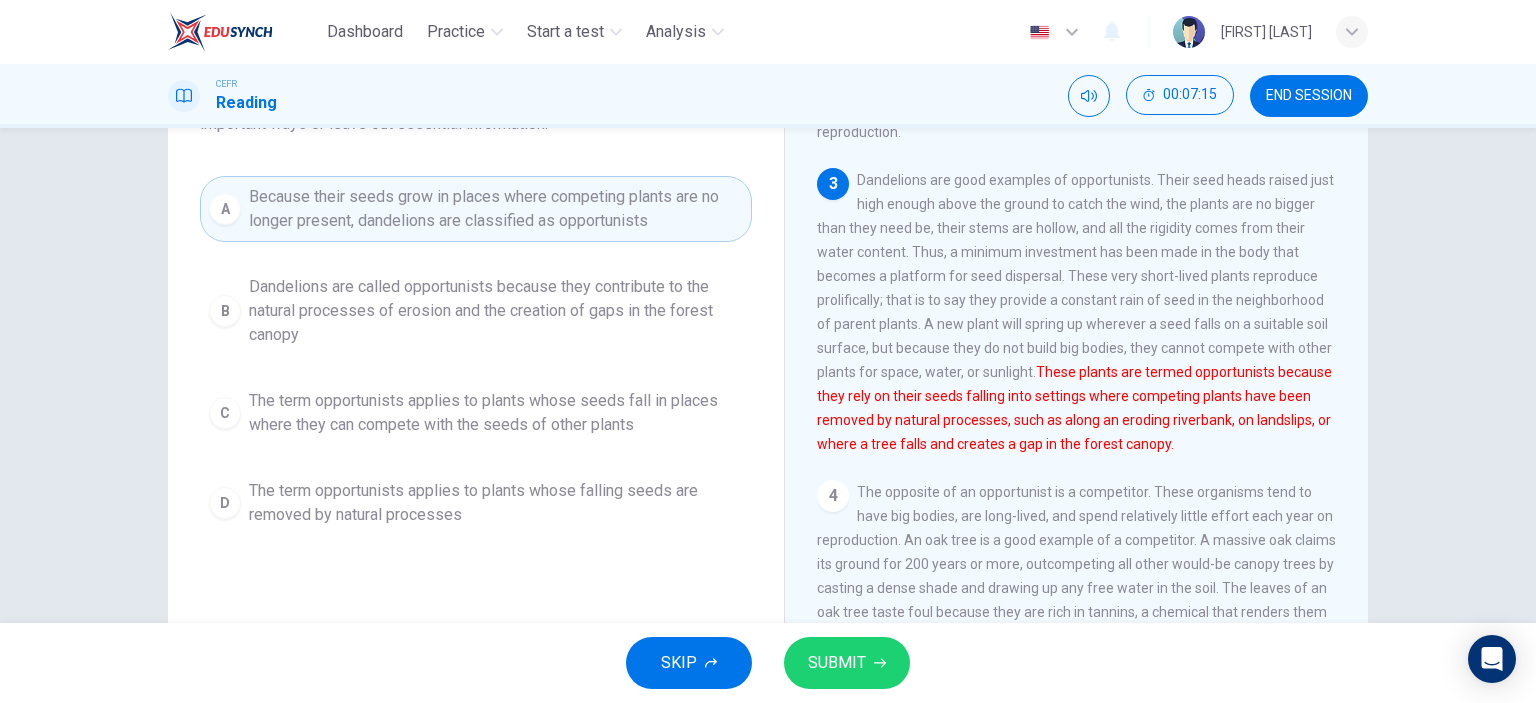 click on "SUBMIT" at bounding box center [837, 663] 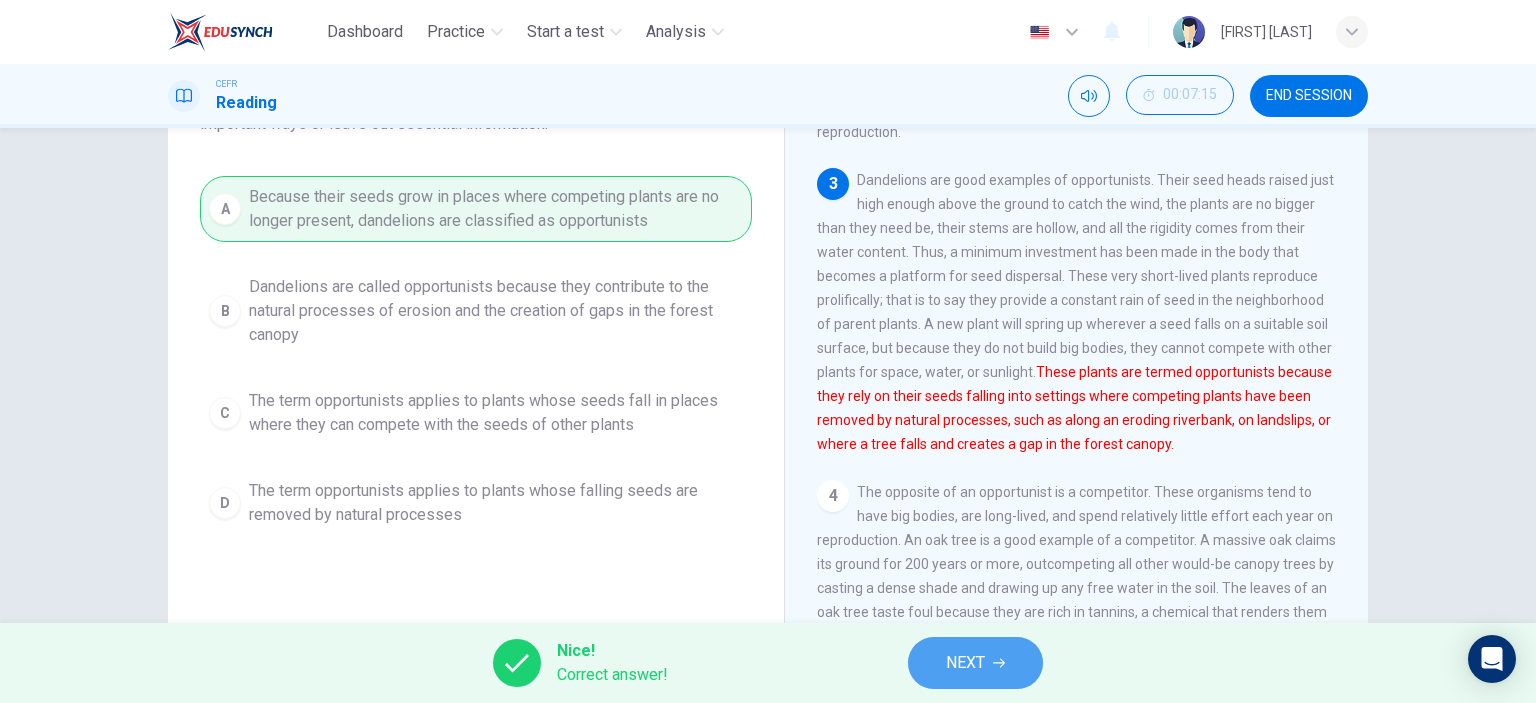 click on "NEXT" at bounding box center (965, 663) 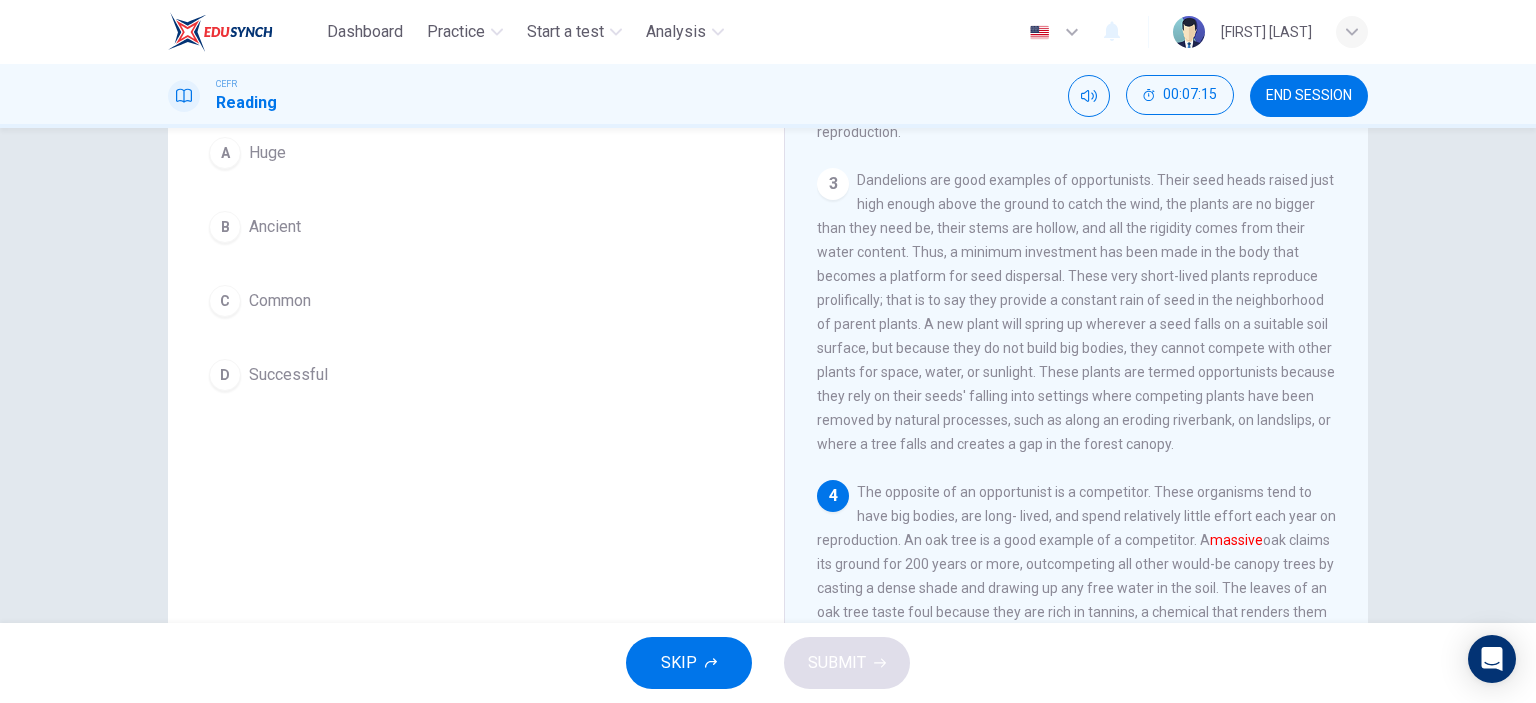 scroll, scrollTop: 0, scrollLeft: 0, axis: both 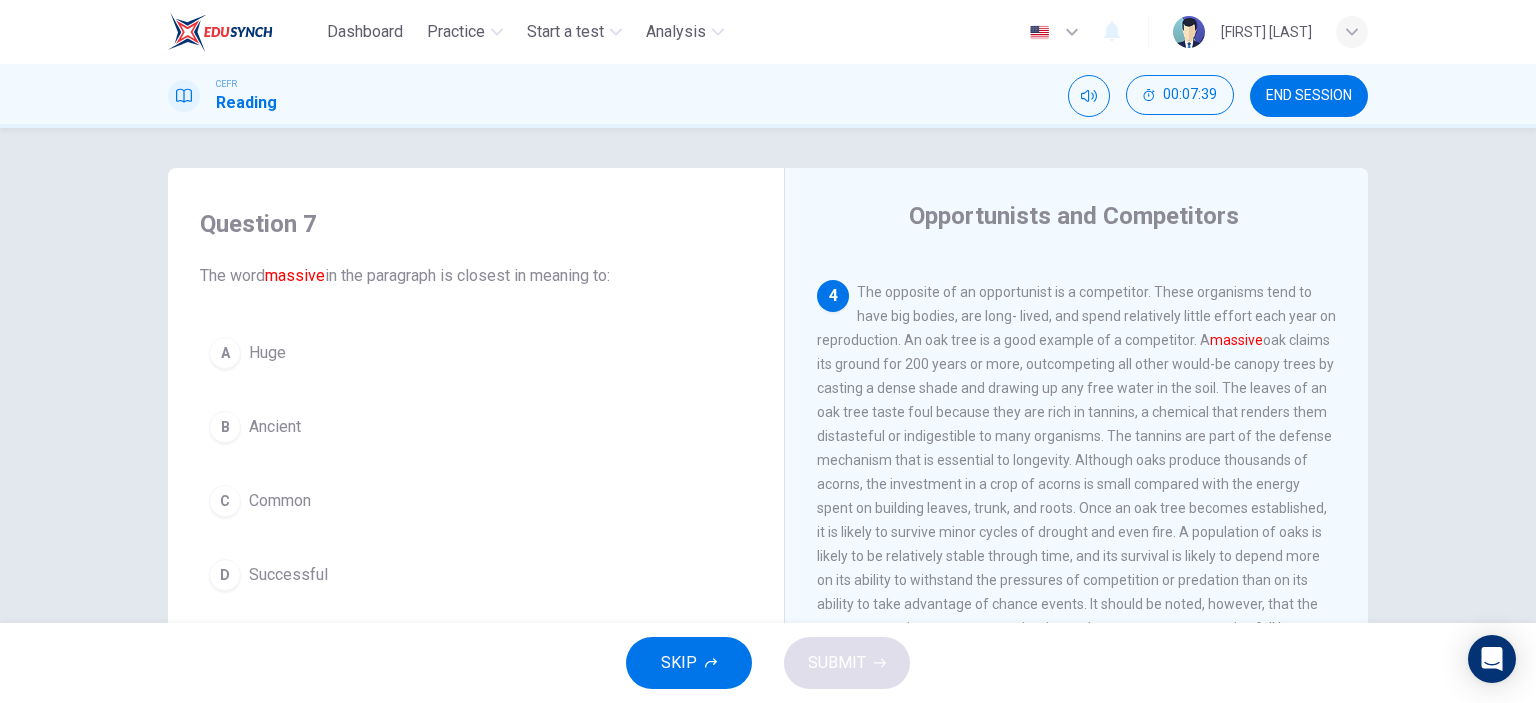 click on "Successful" at bounding box center (267, 353) 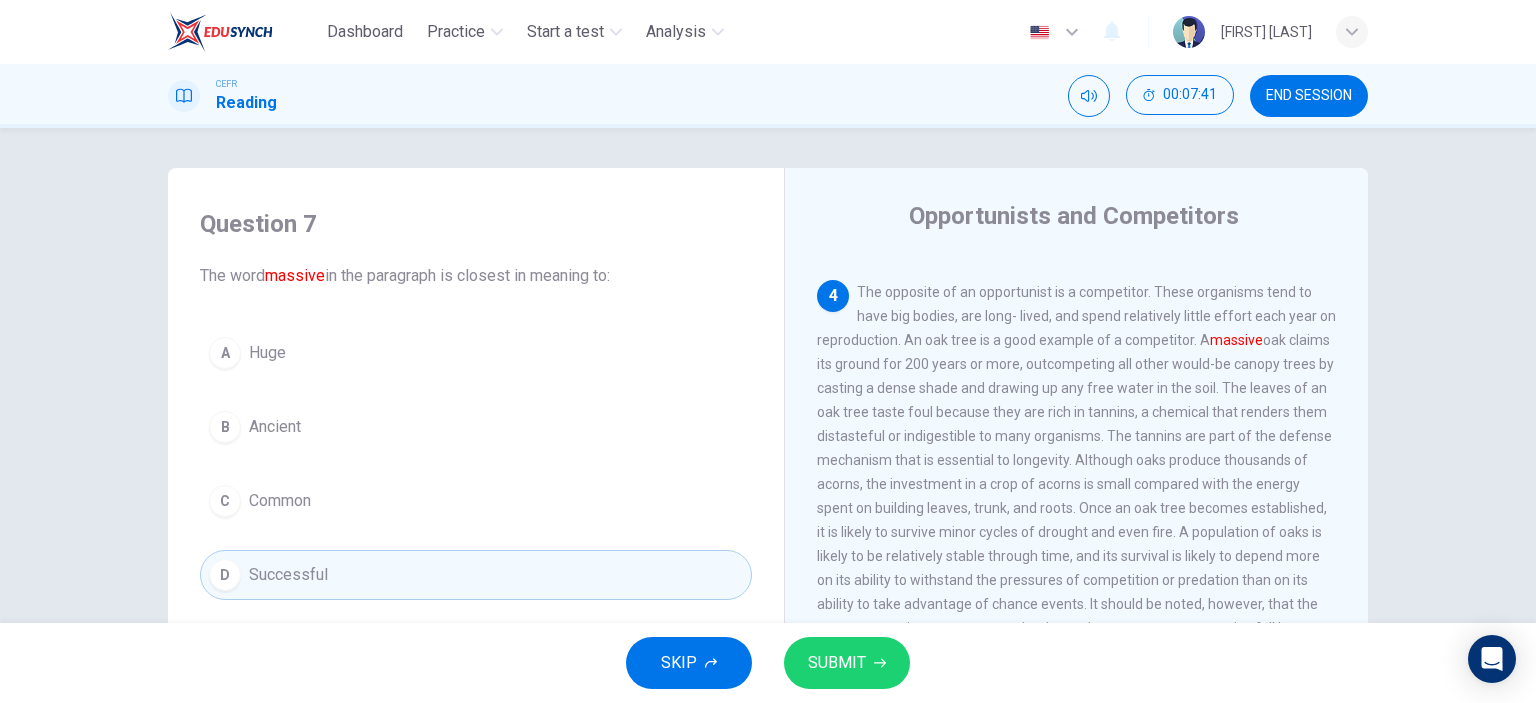 click on "SUBMIT" at bounding box center (847, 663) 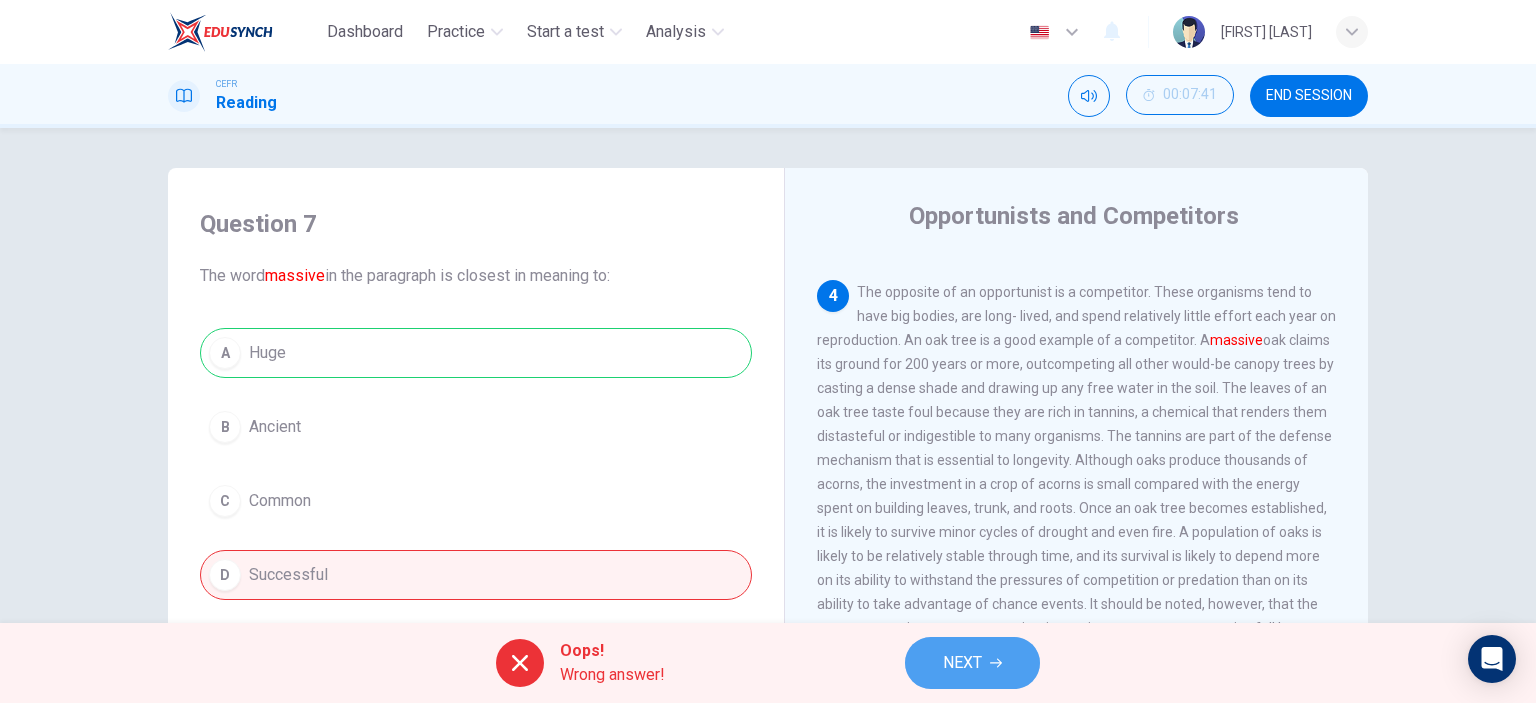 click on "NEXT" at bounding box center (972, 663) 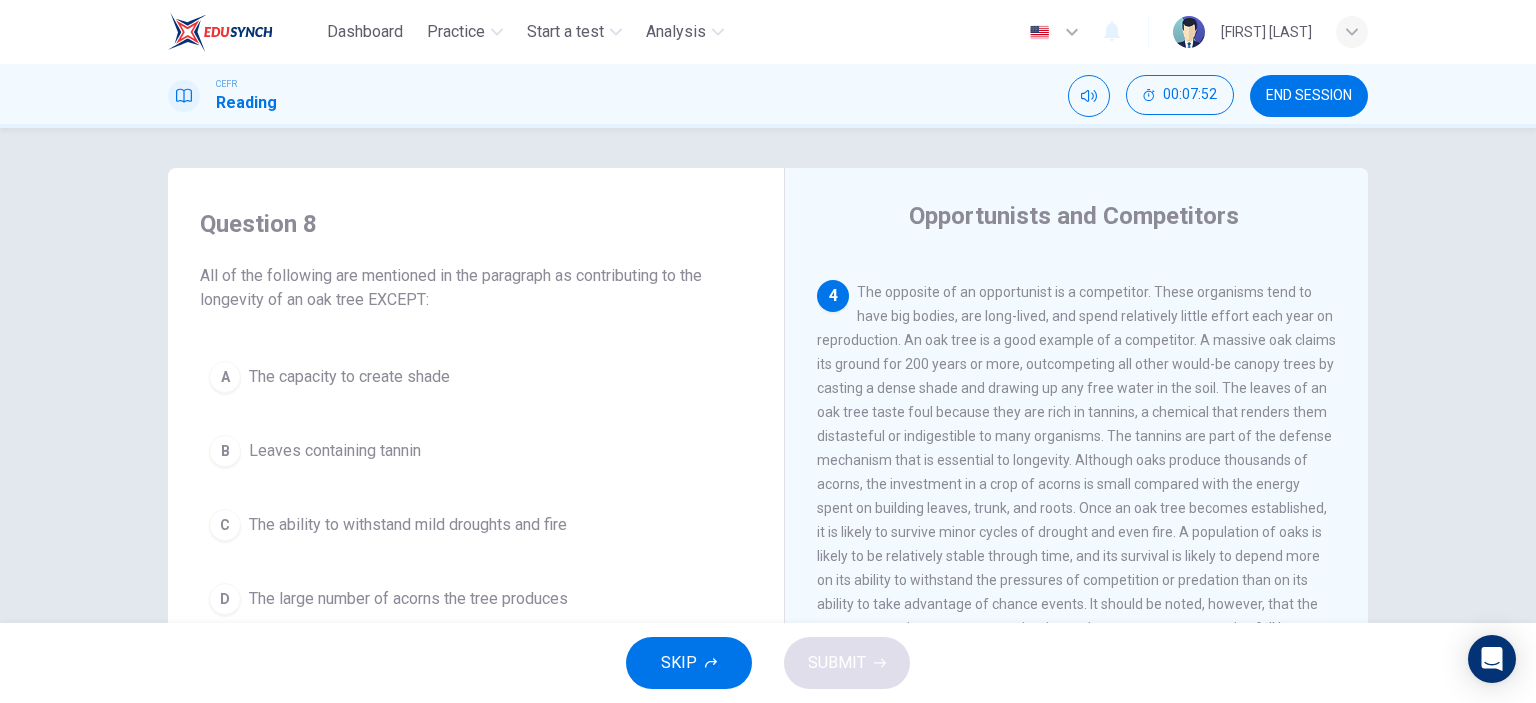 scroll, scrollTop: 100, scrollLeft: 0, axis: vertical 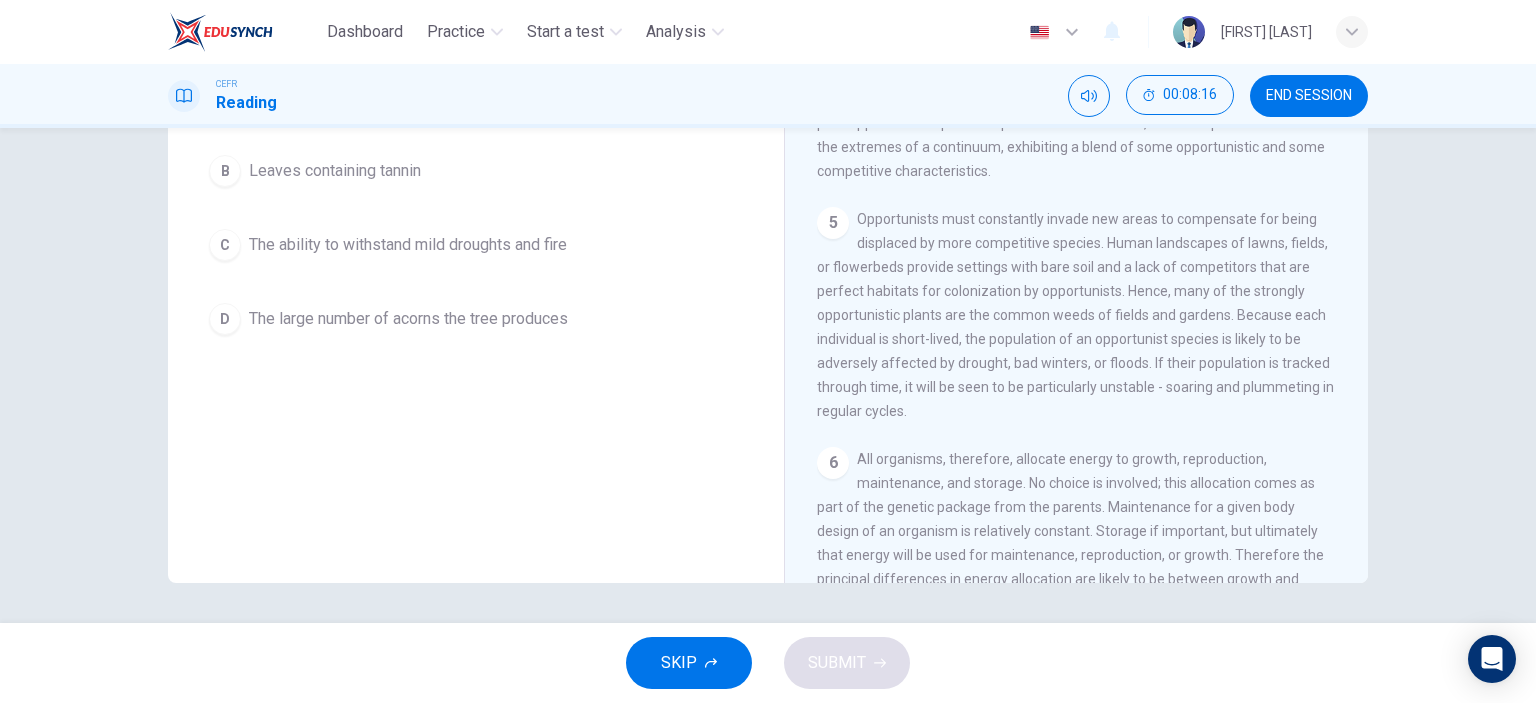 click on "D" at bounding box center [225, 97] 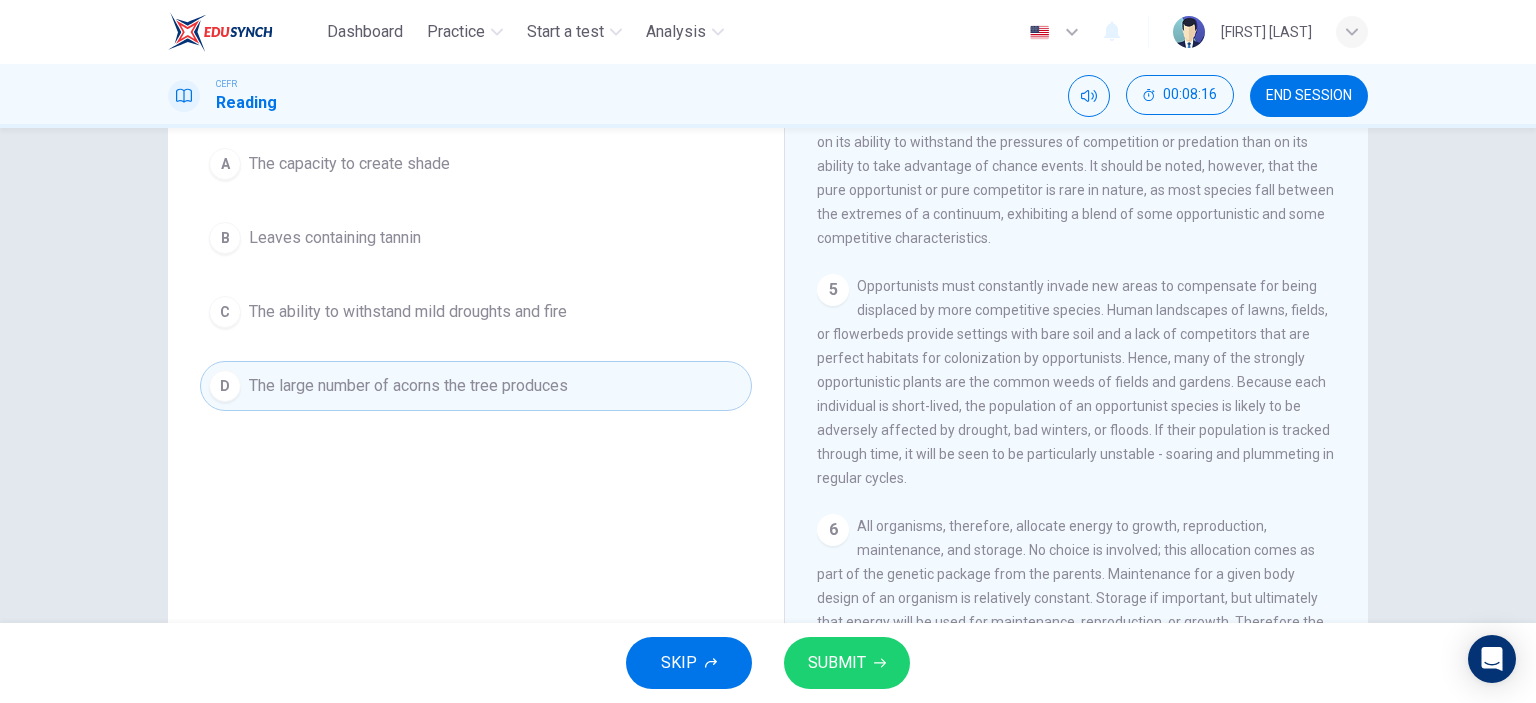 scroll, scrollTop: 180, scrollLeft: 0, axis: vertical 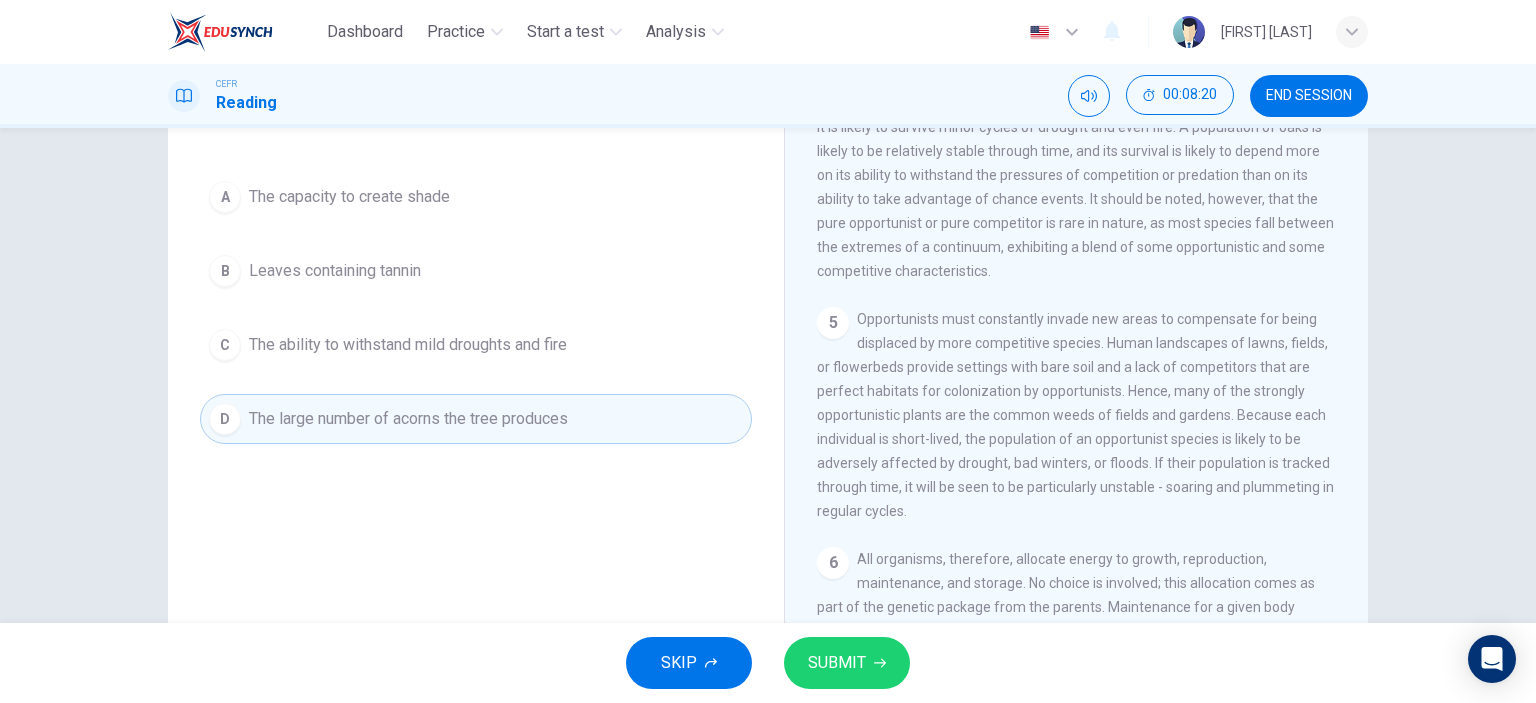 click on "SUBMIT" at bounding box center [847, 663] 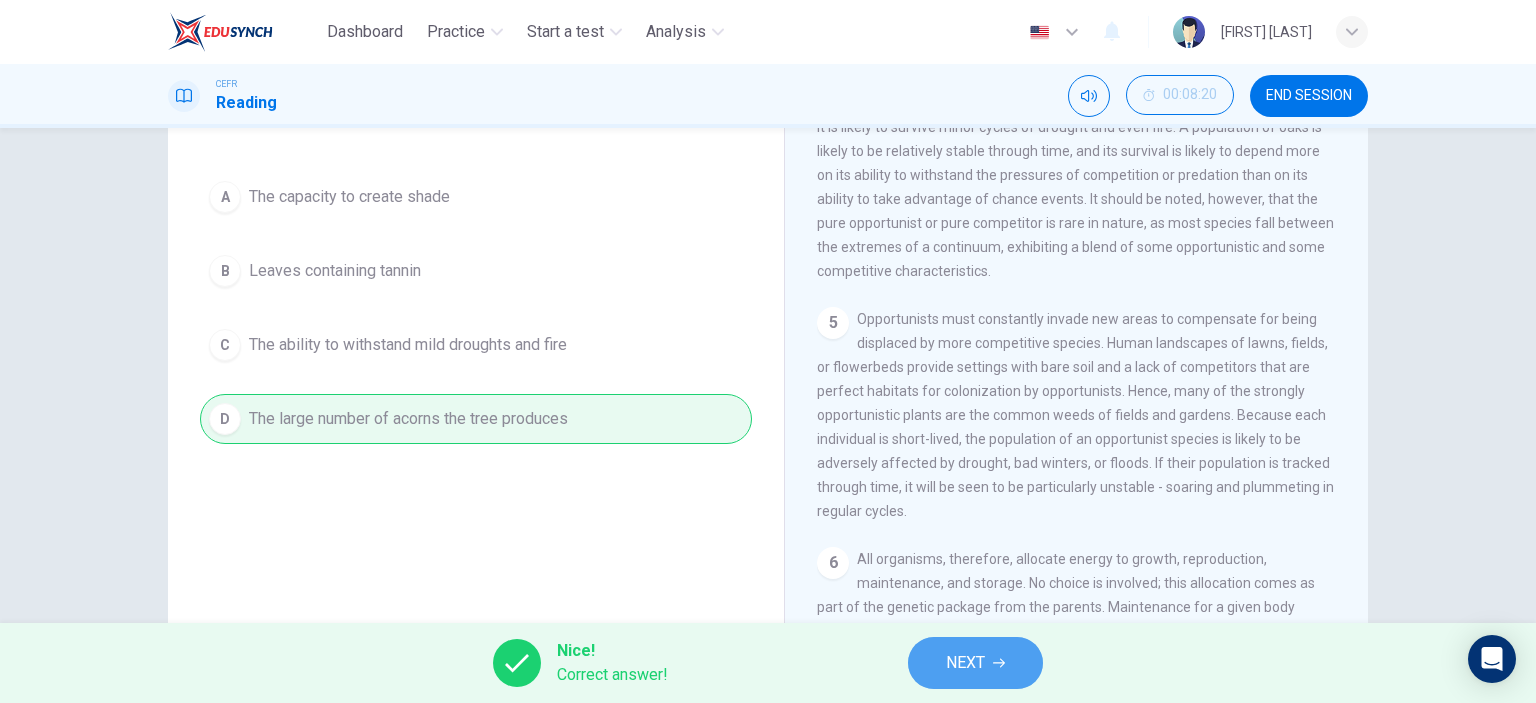 click on "NEXT" at bounding box center [965, 663] 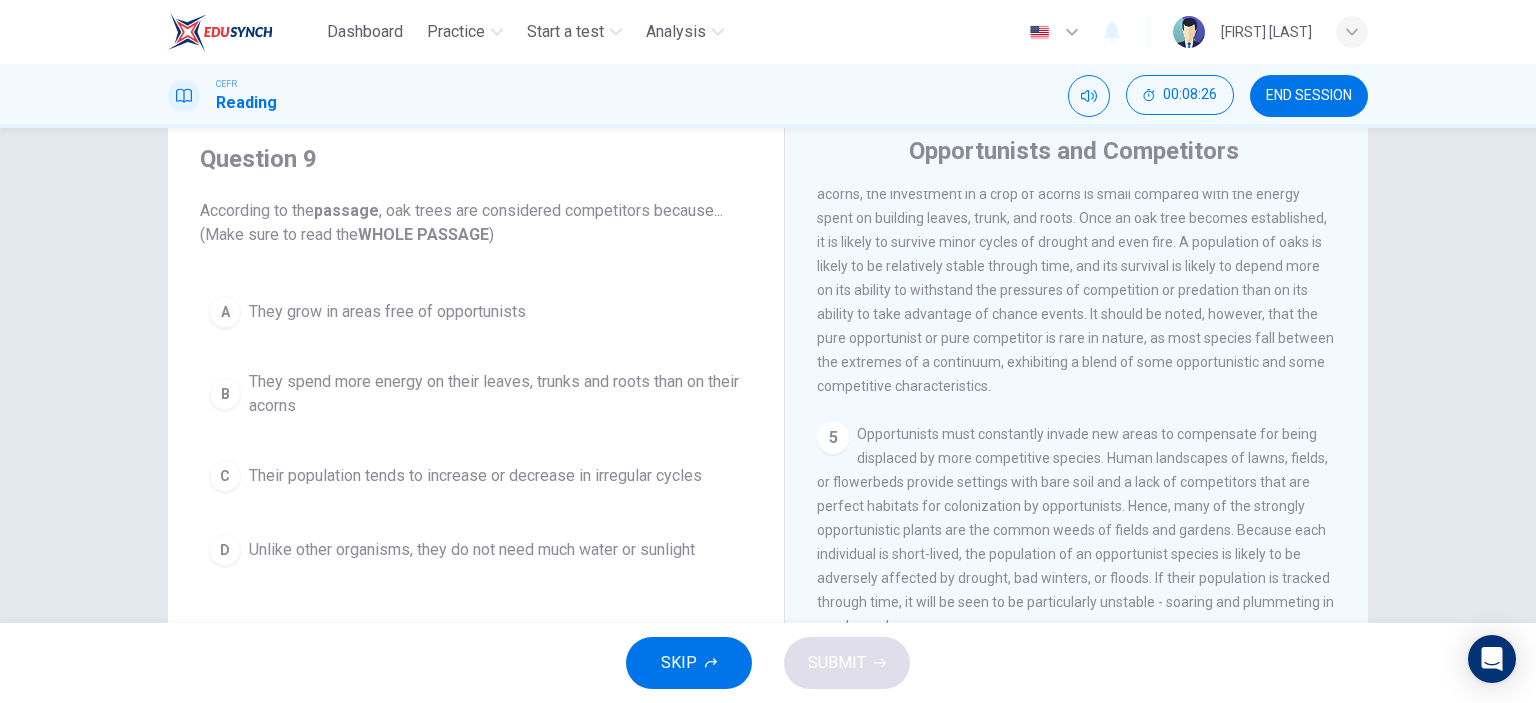 scroll, scrollTop: 100, scrollLeft: 0, axis: vertical 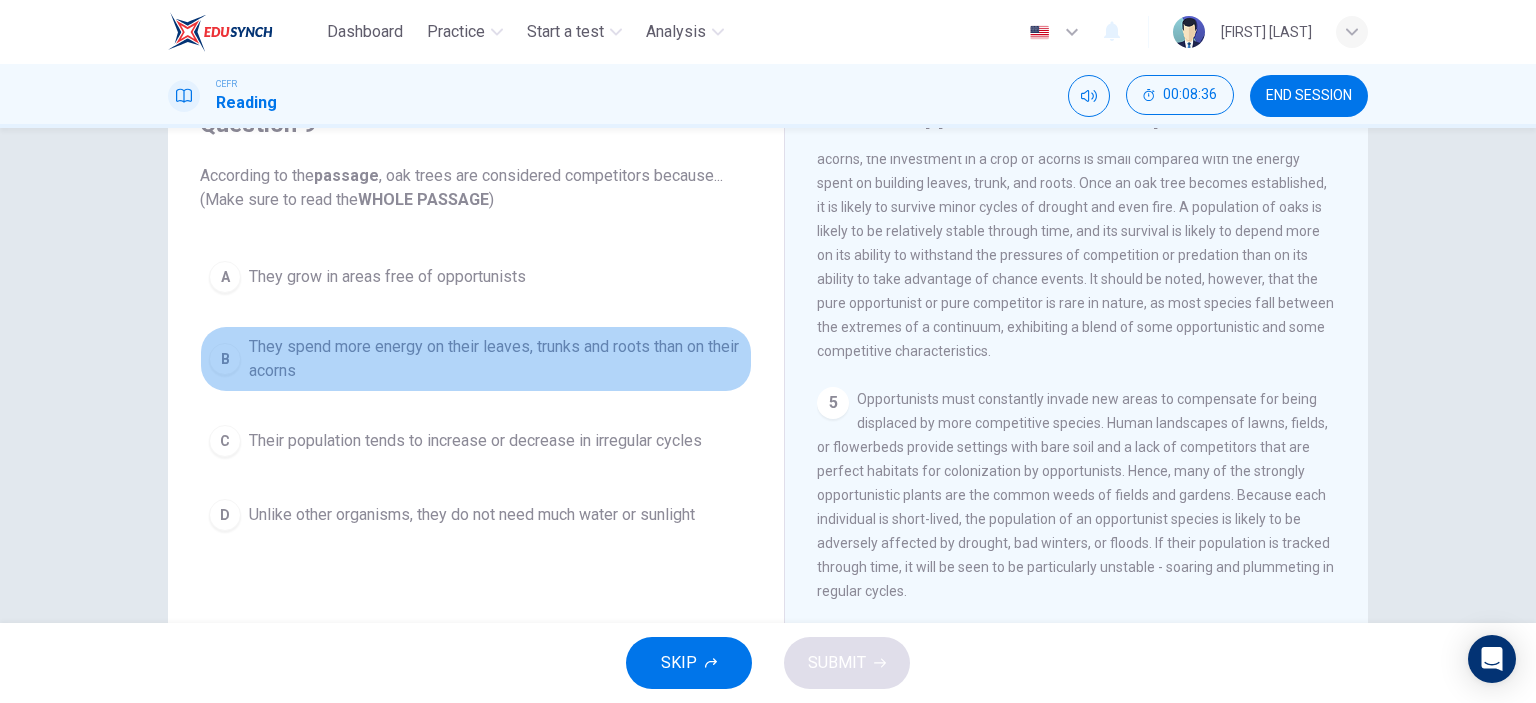 click on "B" at bounding box center (225, 277) 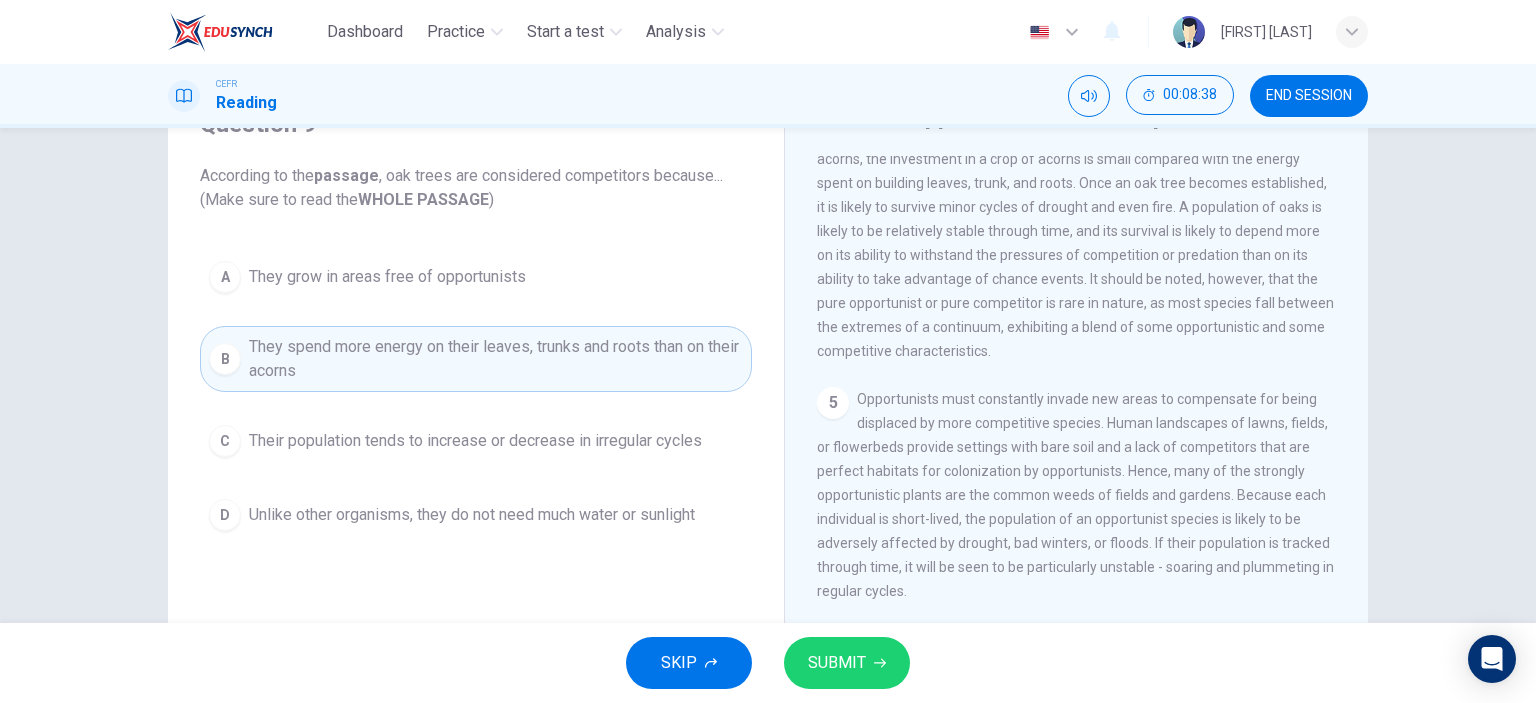 click on "SUBMIT" at bounding box center (847, 663) 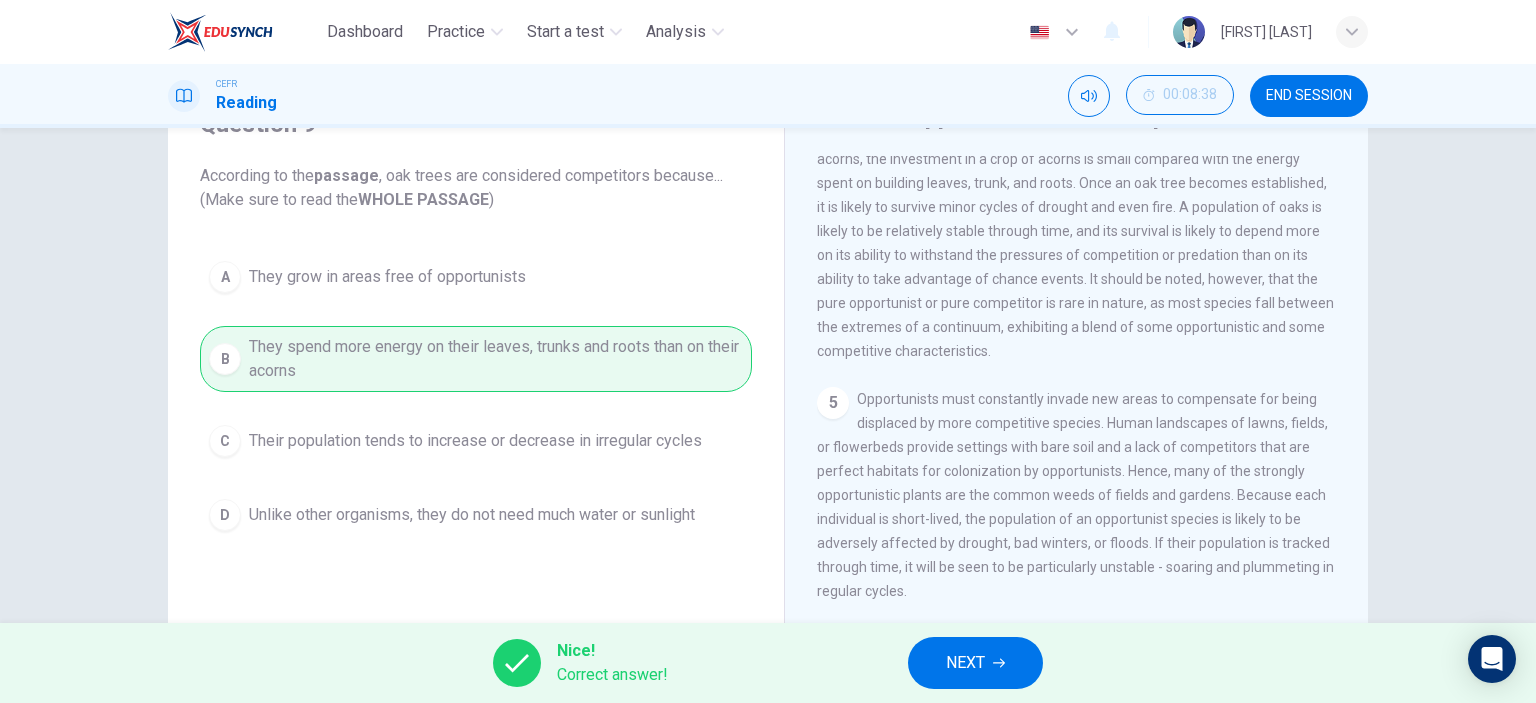 click on "NEXT" at bounding box center (965, 663) 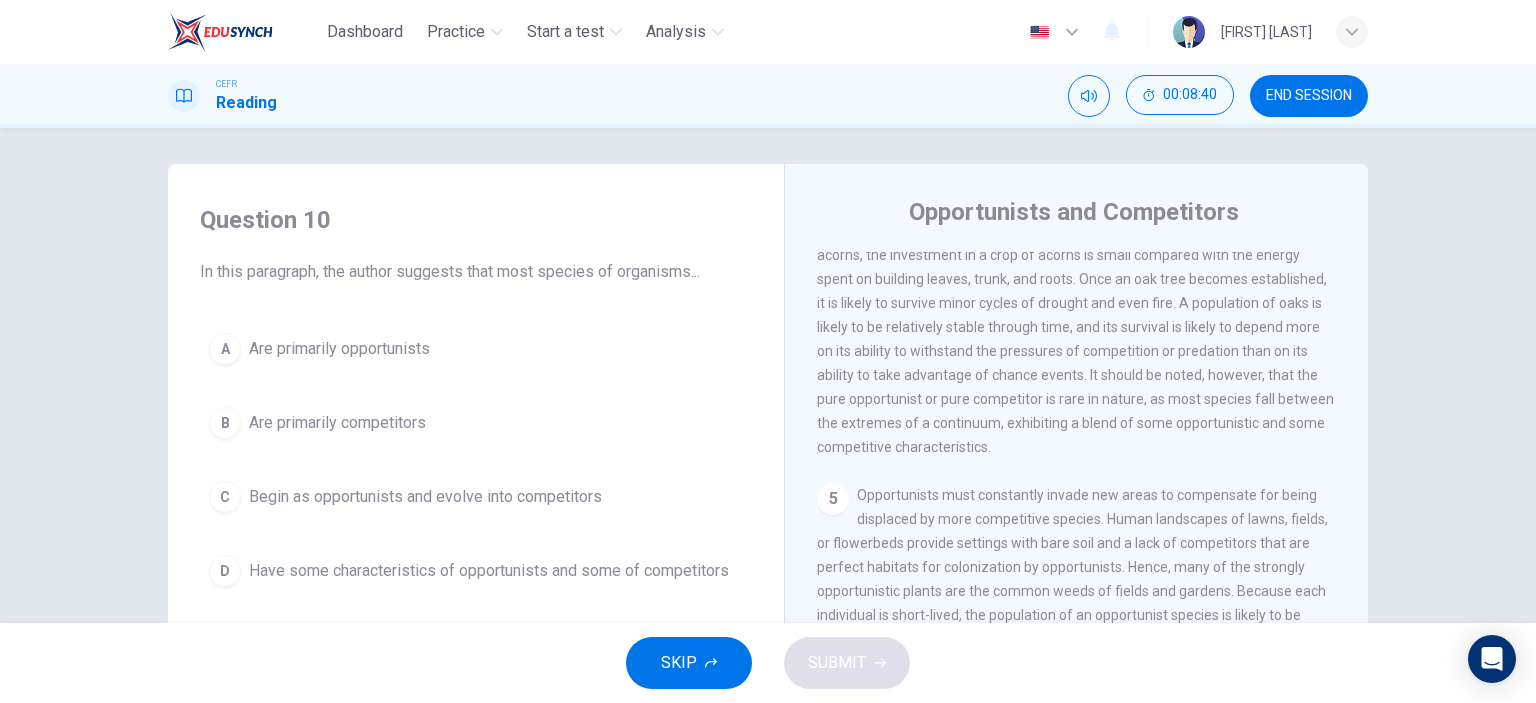 scroll, scrollTop: 0, scrollLeft: 0, axis: both 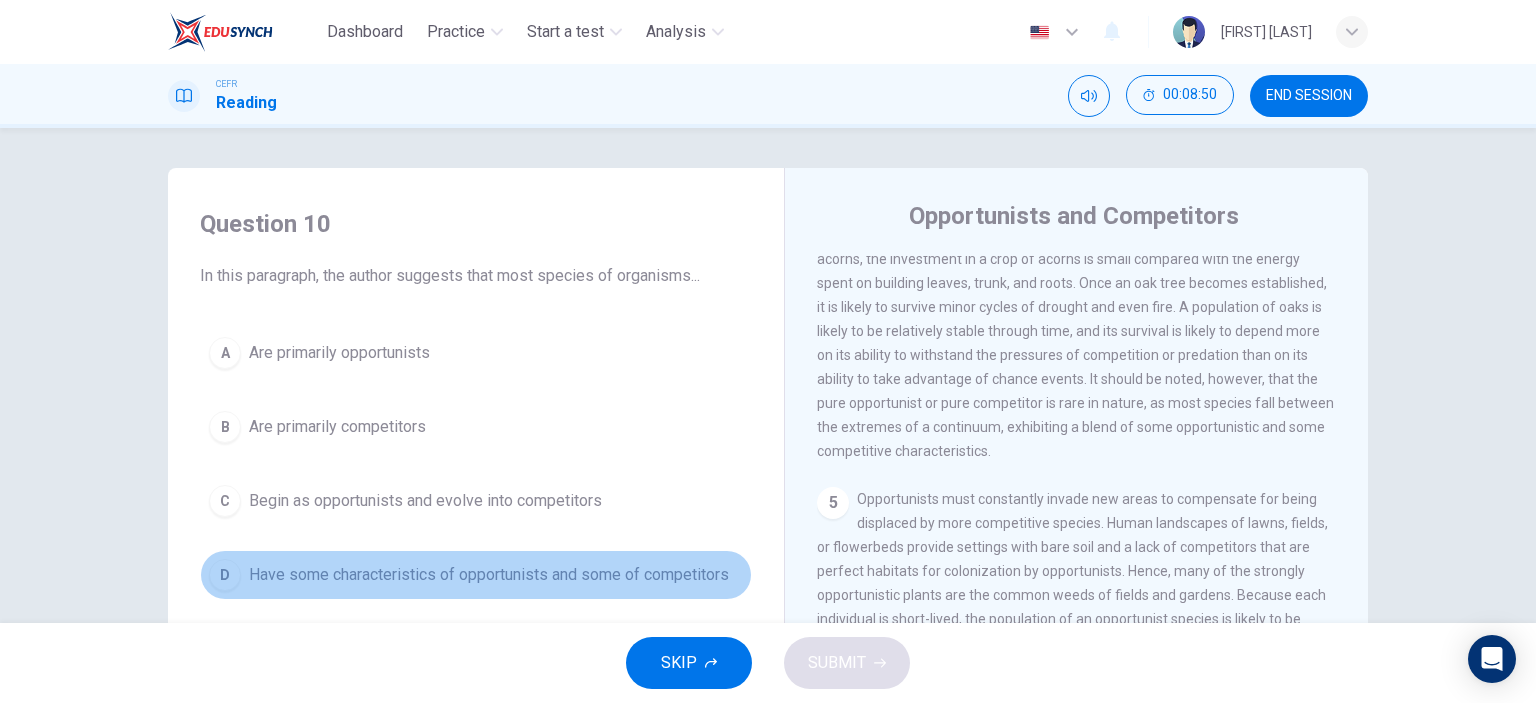 click on "D" at bounding box center (225, 353) 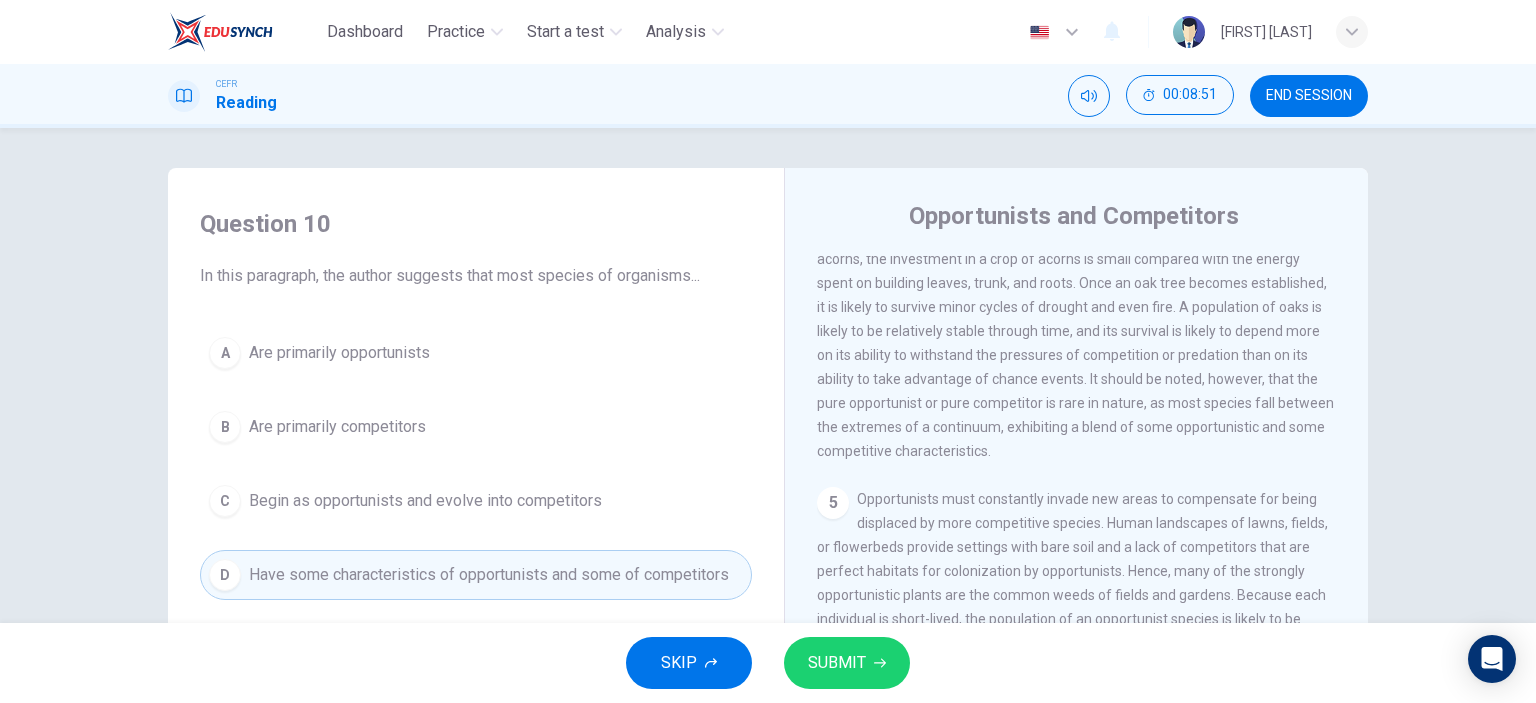 click on "SUBMIT" at bounding box center [837, 663] 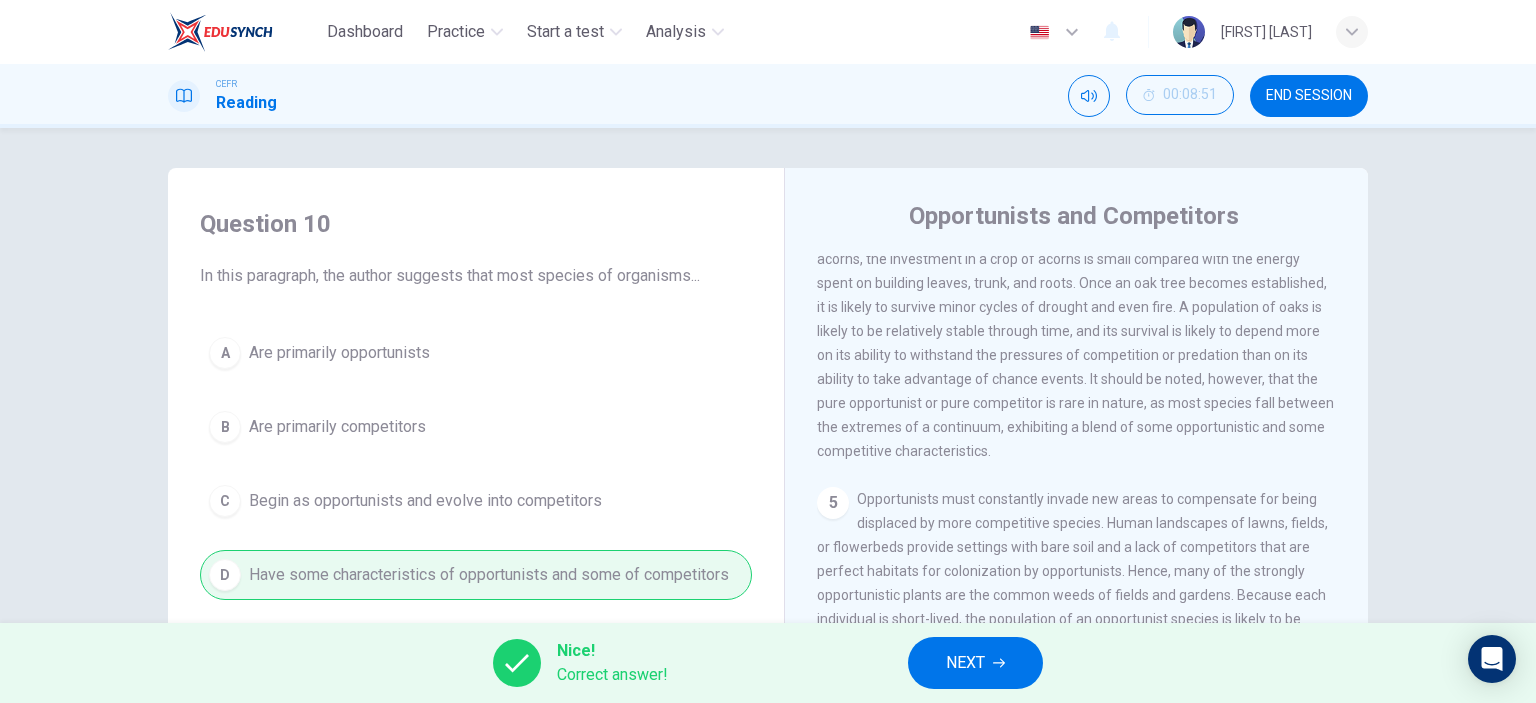 click at bounding box center (999, 663) 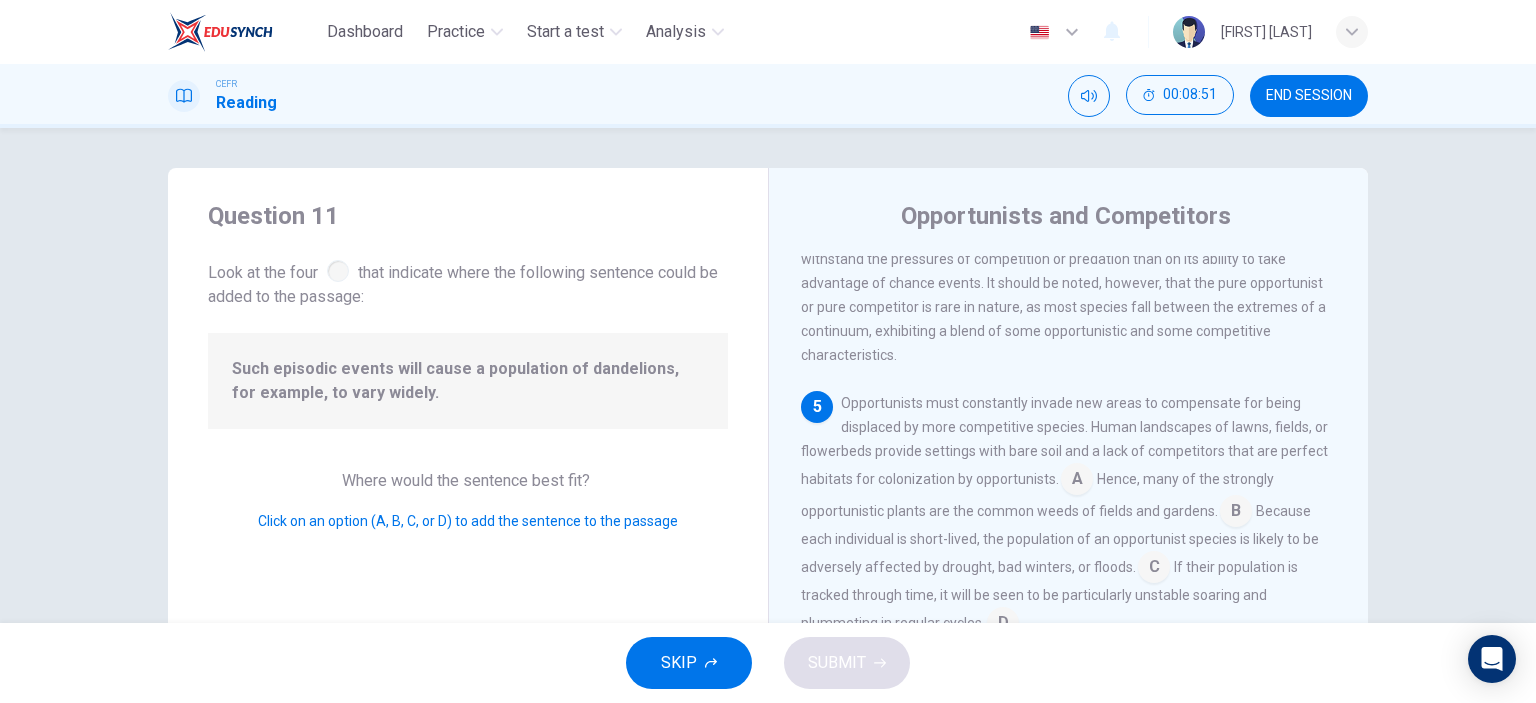 scroll, scrollTop: 932, scrollLeft: 0, axis: vertical 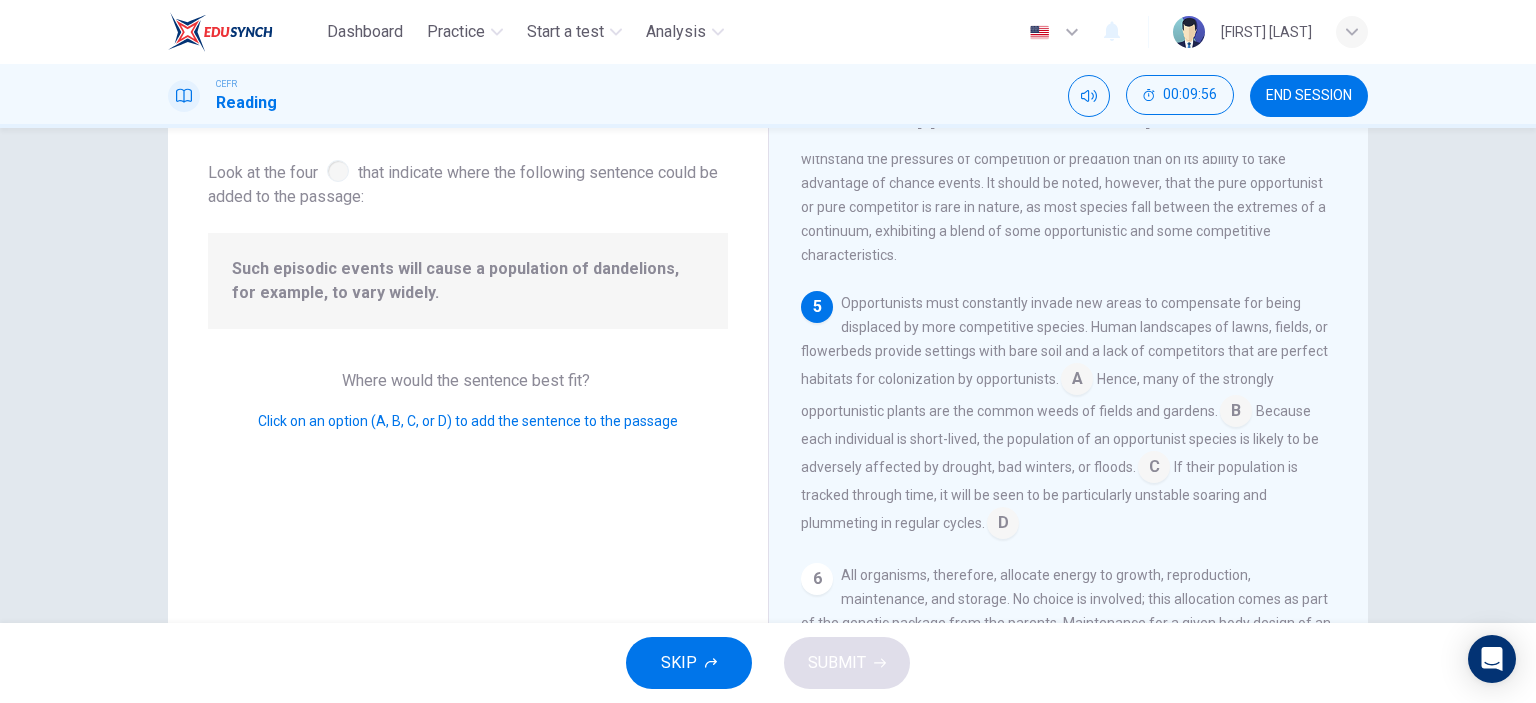 click at bounding box center (1077, 381) 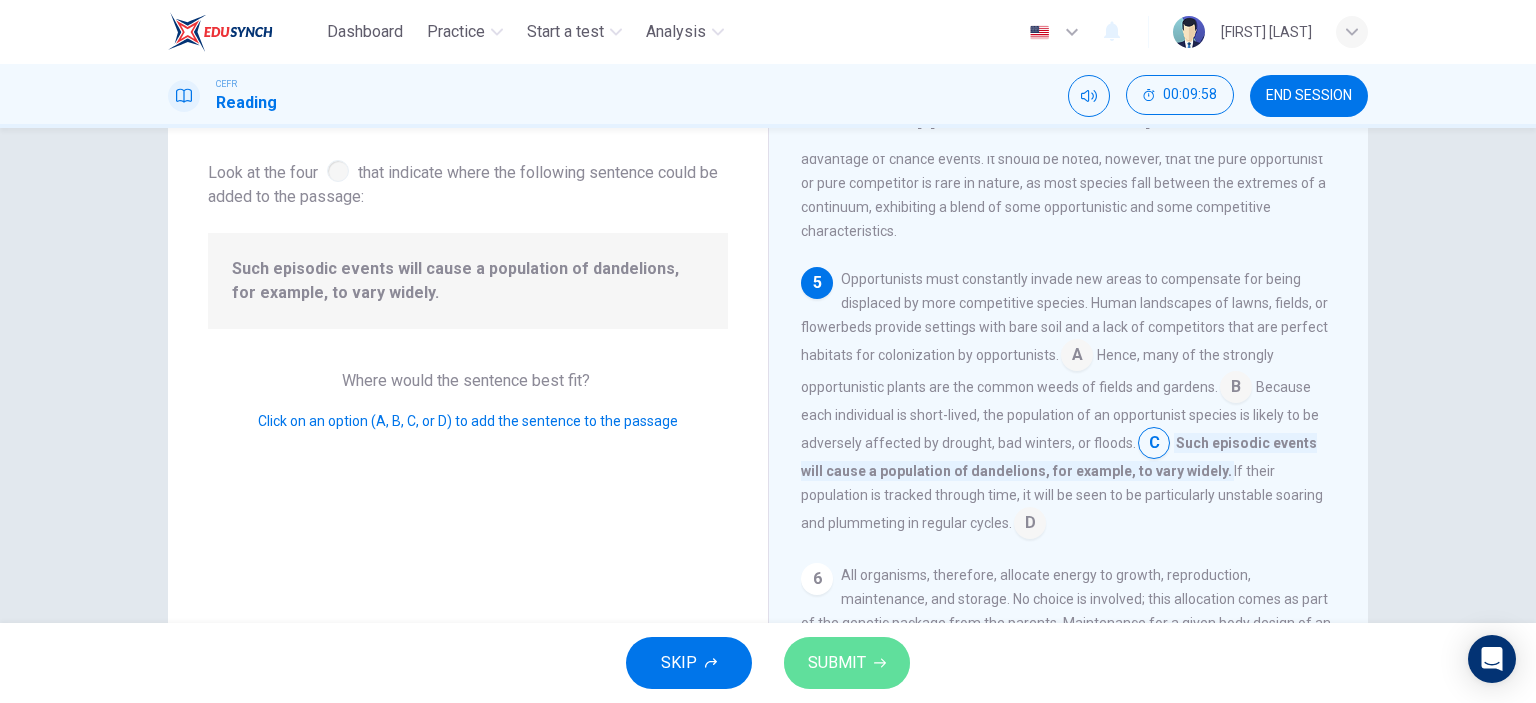 click at bounding box center [880, 663] 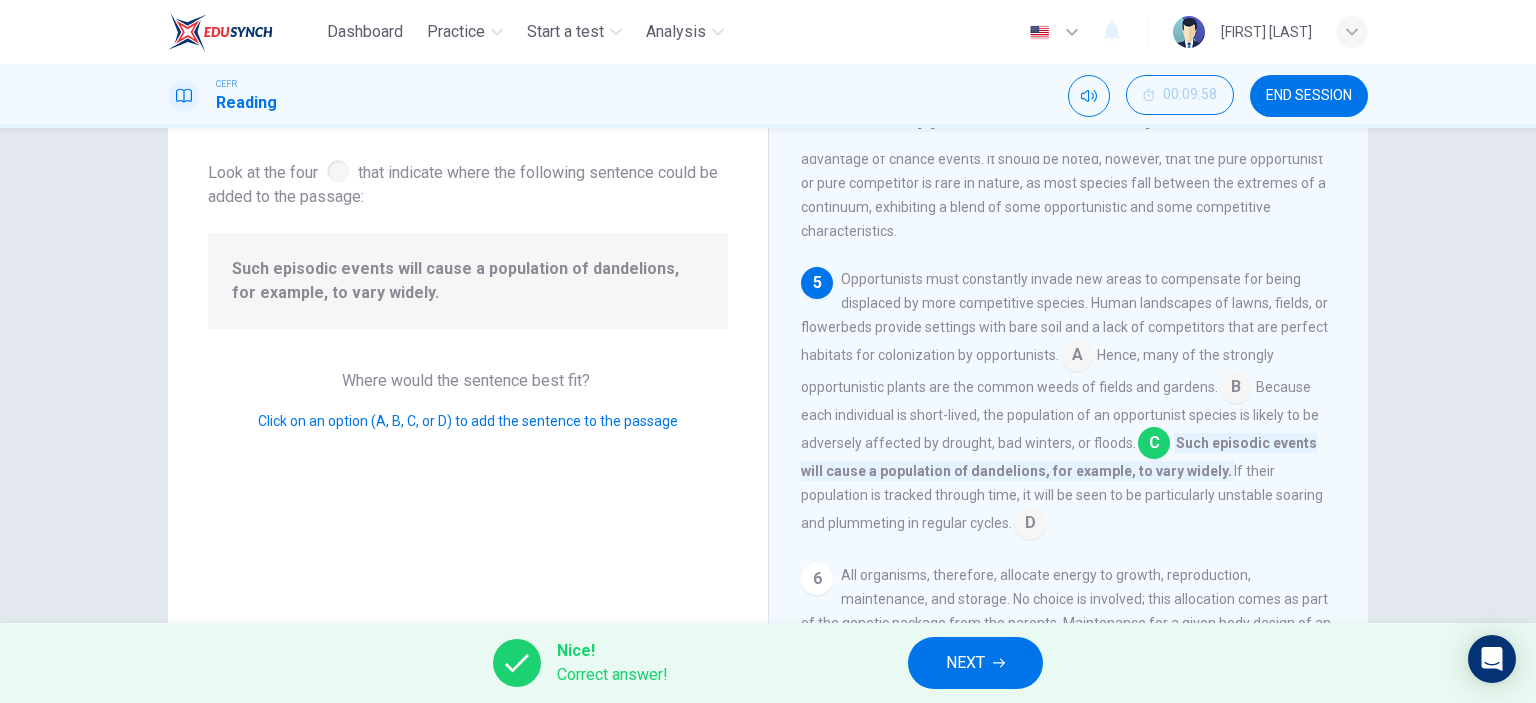 click on "NEXT" at bounding box center (965, 663) 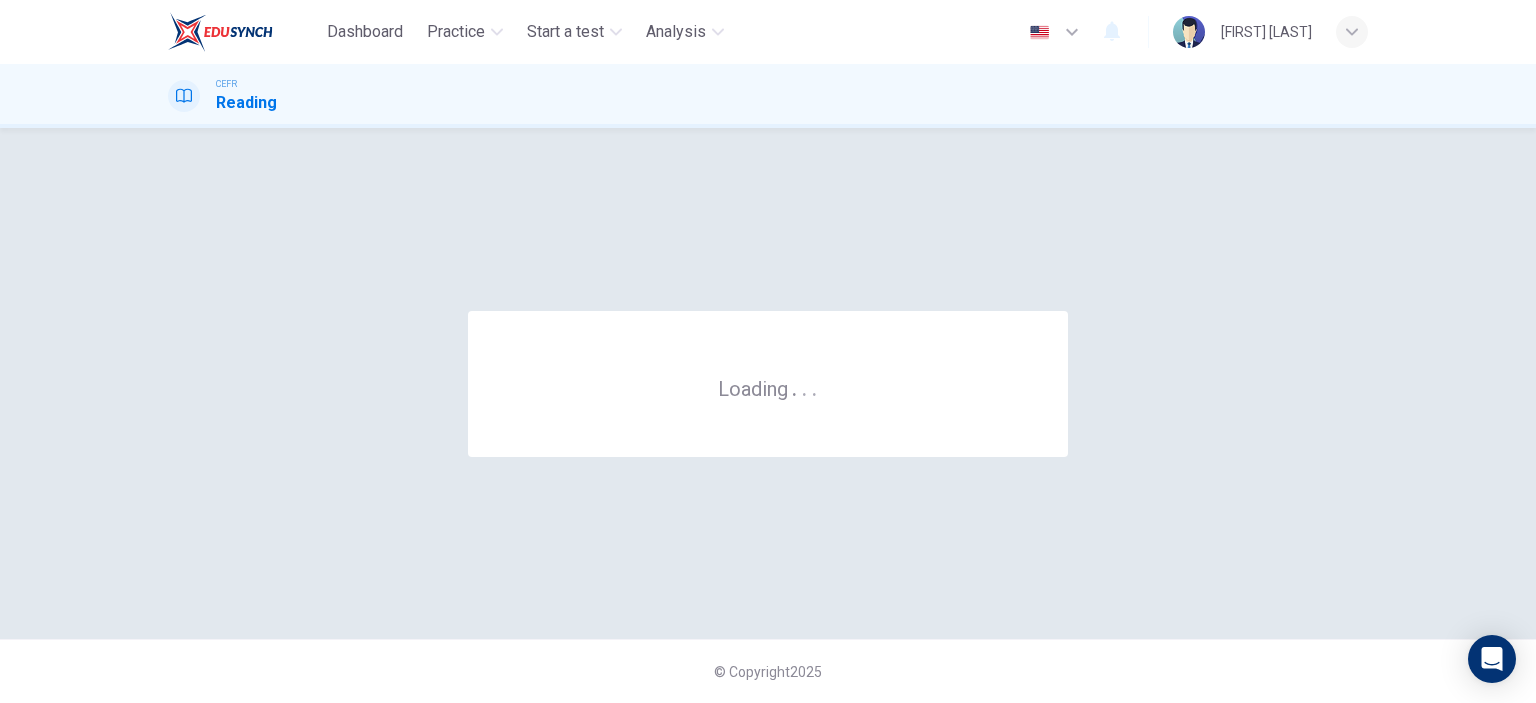 scroll, scrollTop: 0, scrollLeft: 0, axis: both 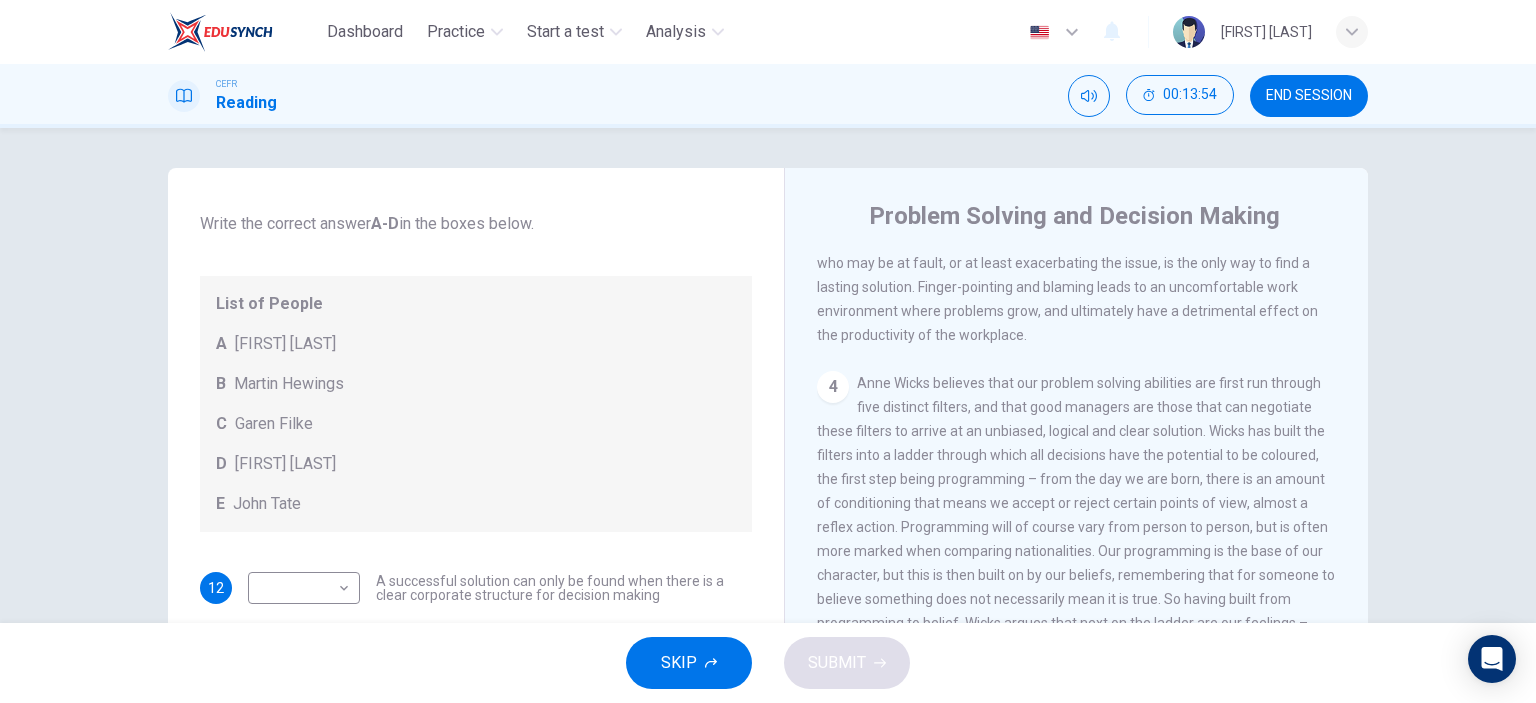 click on "B" at bounding box center [221, 344] 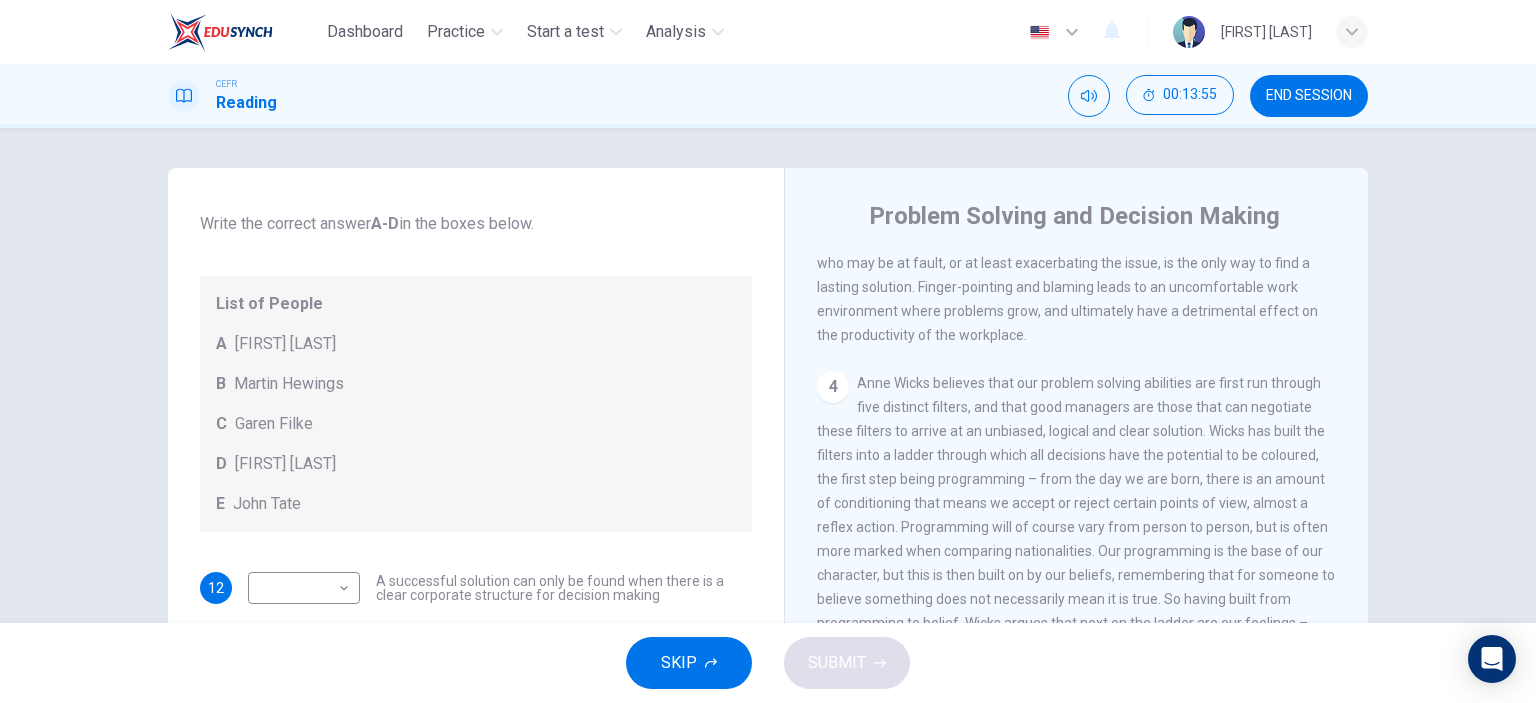 click on "Martin Hewings" at bounding box center (285, 344) 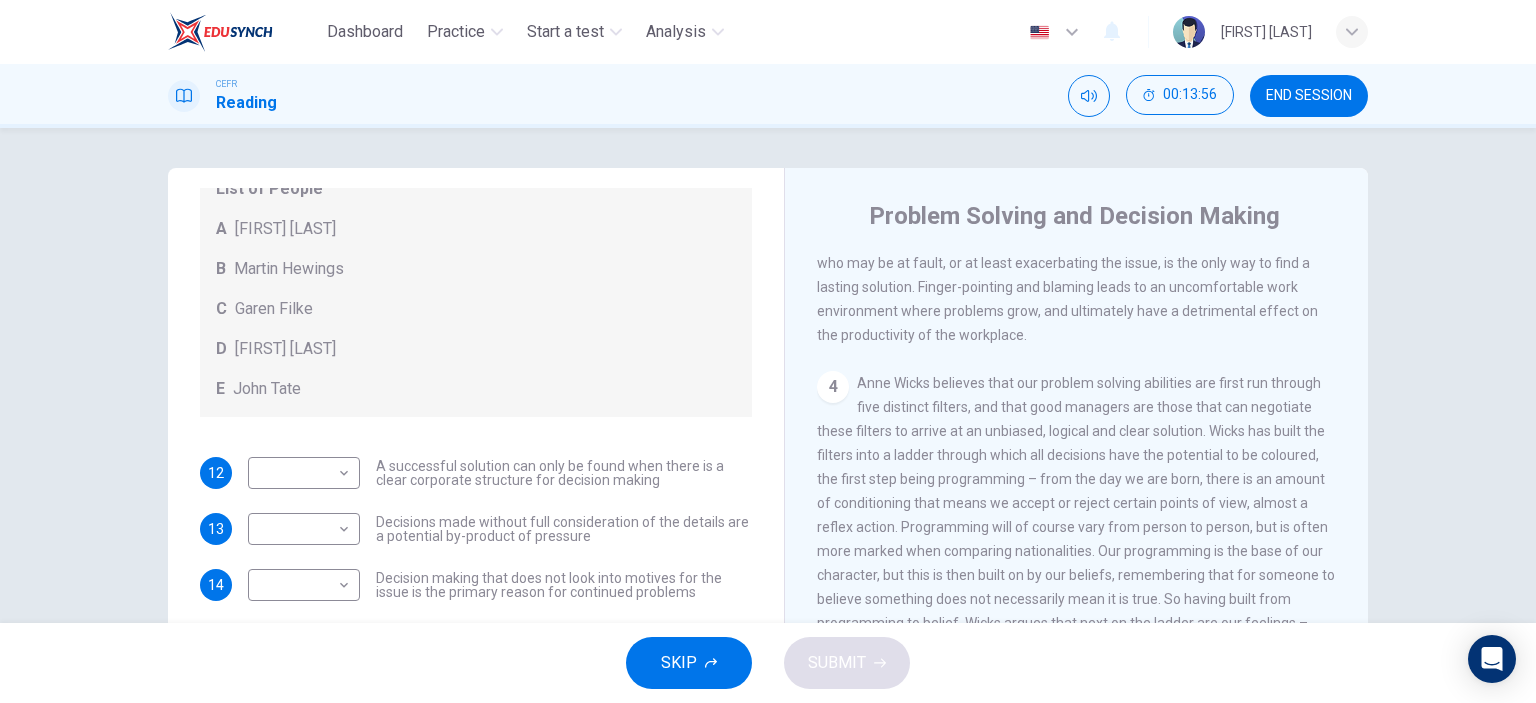 scroll, scrollTop: 216, scrollLeft: 0, axis: vertical 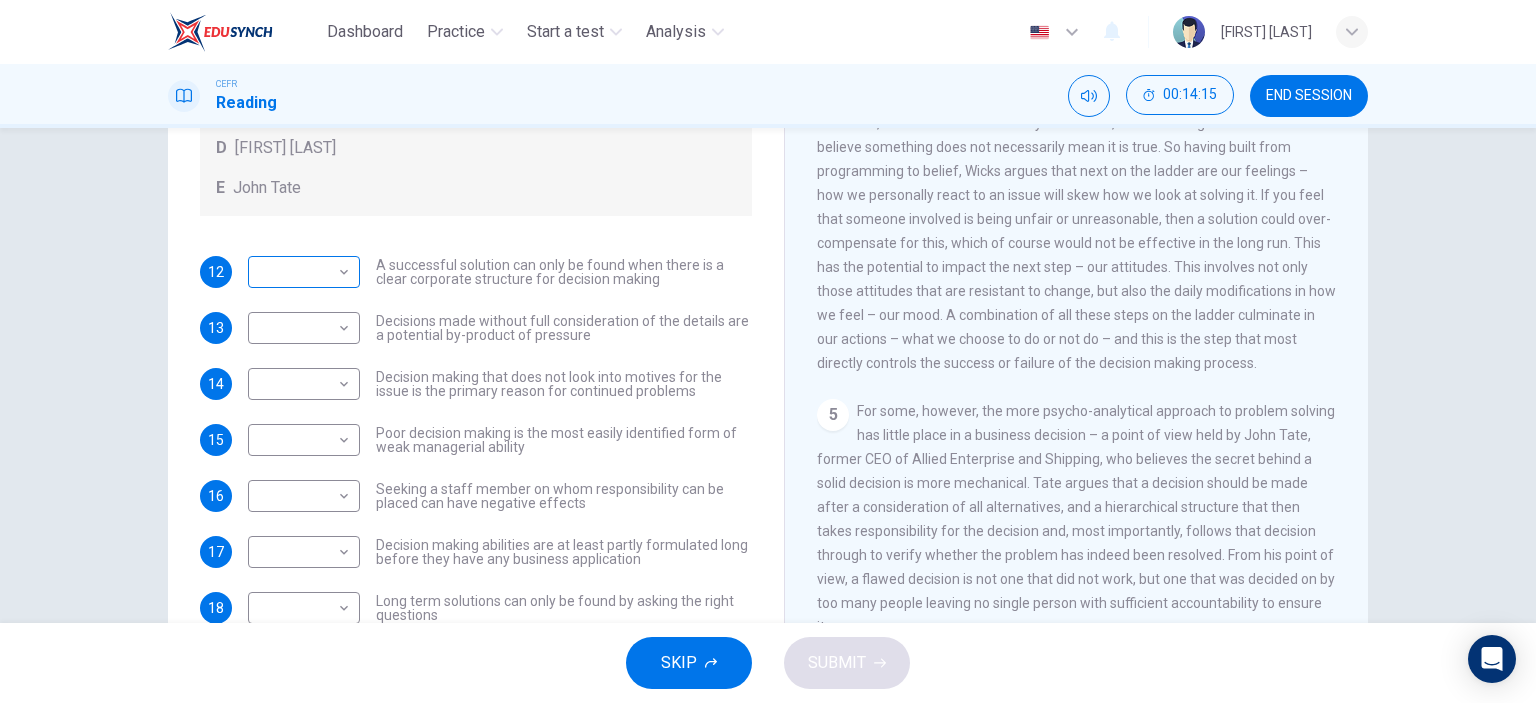 click on "Dashboard Practice Start a test Analysis English en ​ [FIRST] [LAST] CEFR Reading 00:14:15 END SESSION Questions 12 - 18 Match each statement with the correct person.
Write the correct answer  A-D  in the boxes below. List of People A Marie Scrive B Martin Hewings C Garen Filke D Anne Wicks E John Tate 12 ​ ​ A successful solution can only be found when there is a clear corporate structure for decision making 13 ​ ​ Decisions made without full consideration of the details are a potential by-product of pressure 14 ​ ​ Decision making that does not look into motives for the issue is the primary reason for continued problems 15 ​ ​ Poor decision making is the most easily identified form of weak managerial ability 16 ​ ​ Seeking a staff member on whom responsibility can be placed can have negative effects 17 ​ ​ Decision making abilities are at least partly formulated long before they have any business application 18 ​ ​ Problem Solving and Decision Making CLICK TO ZOOM" at bounding box center [768, 351] 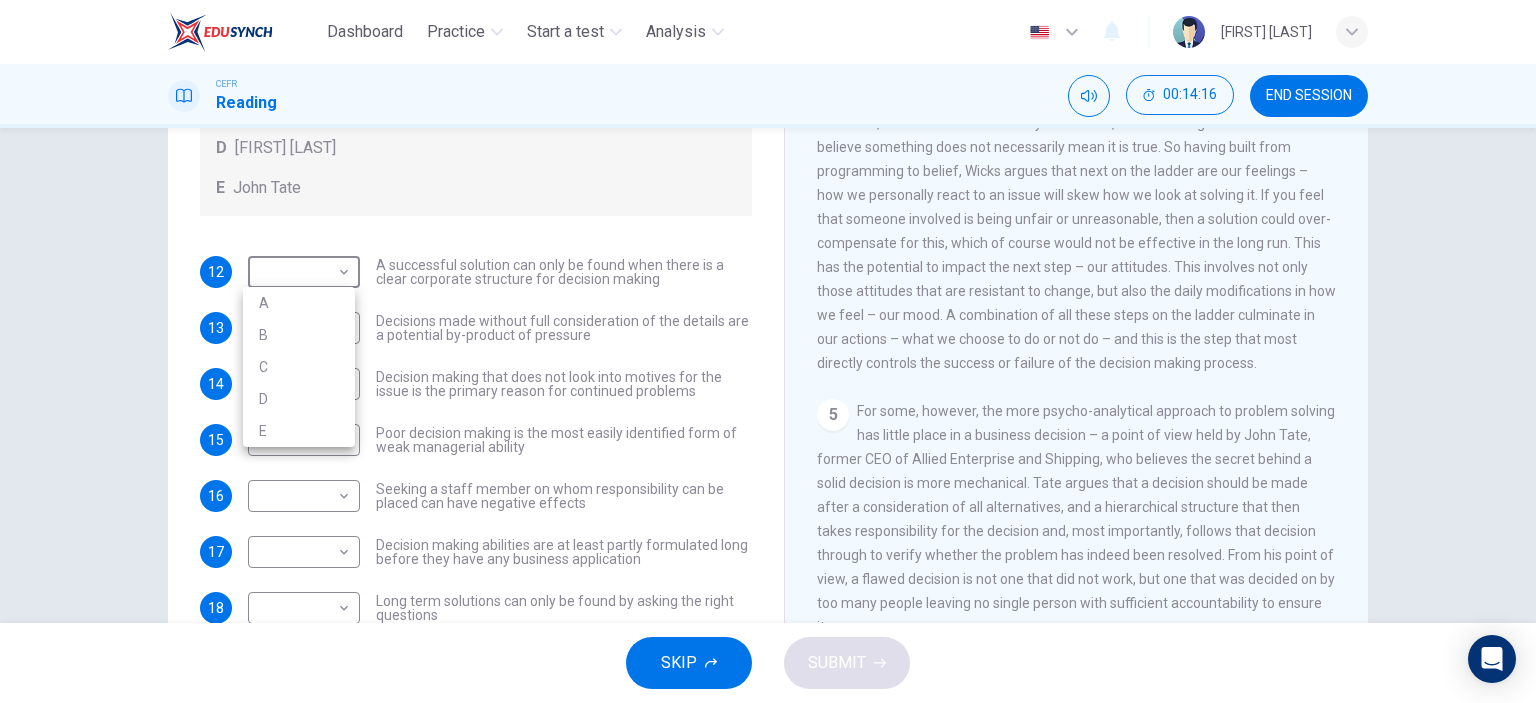 click on "E" at bounding box center [299, 431] 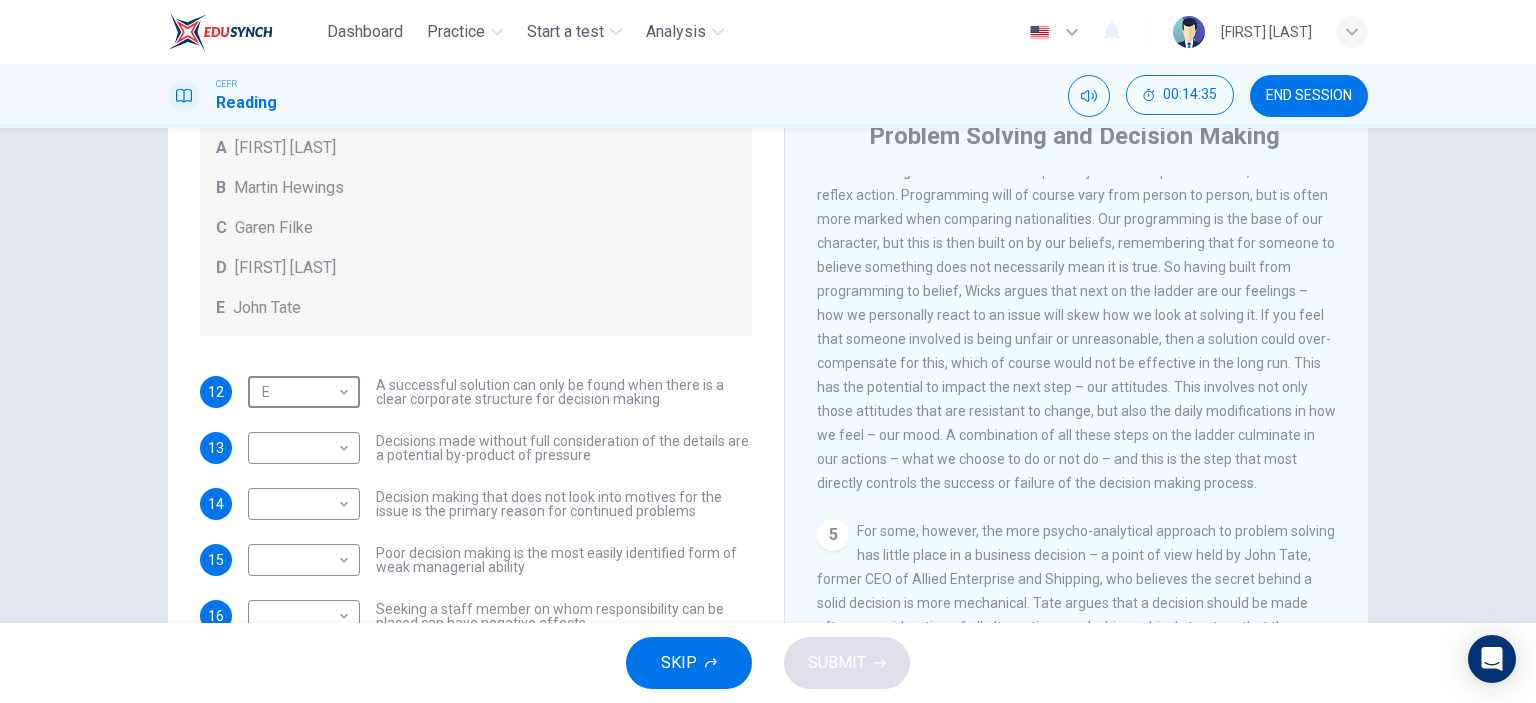 scroll, scrollTop: 80, scrollLeft: 0, axis: vertical 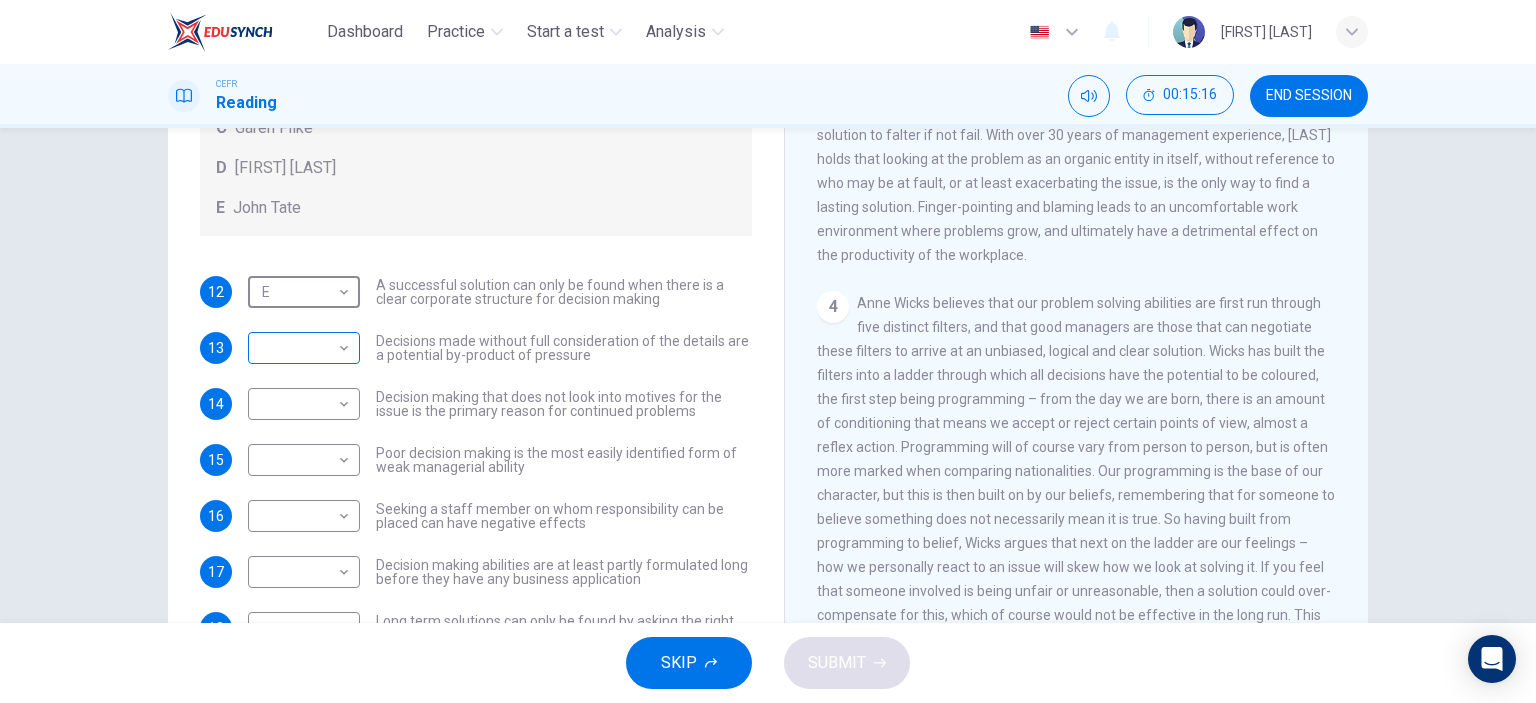 click on "Dashboard Practice Start a test Analysis English en ​ NUR FARAH AINA BINTI SHUKOR CEFR Reading 00:15:16 END SESSION Questions 12 - 18 Match each statement with the correct person.
Write the correct answer  A-D  in the boxes below. List of People A Marie Scrive B Martin Hewings C Garen Filke D Anne Wicks E John Tate 12 E E ​ A successful solution can only be found when there is a clear corporate structure for decision making 13 ​ ​ Decisions made without full consideration of the details are a potential by-product of pressure 14 ​ ​ Decision making that does not look into motives for the issue is the primary reason for continued problems 15 ​ ​ Poor decision making is the most easily identified form of weak managerial ability 16 ​ ​ Seeking a staff member on whom responsibility can be placed can have negative effects 17 ​ ​ Decision making abilities are at least partly formulated long before they have any business application 18 ​ ​ Problem Solving and Decision Making CLICK TO ZOOM" at bounding box center [768, 351] 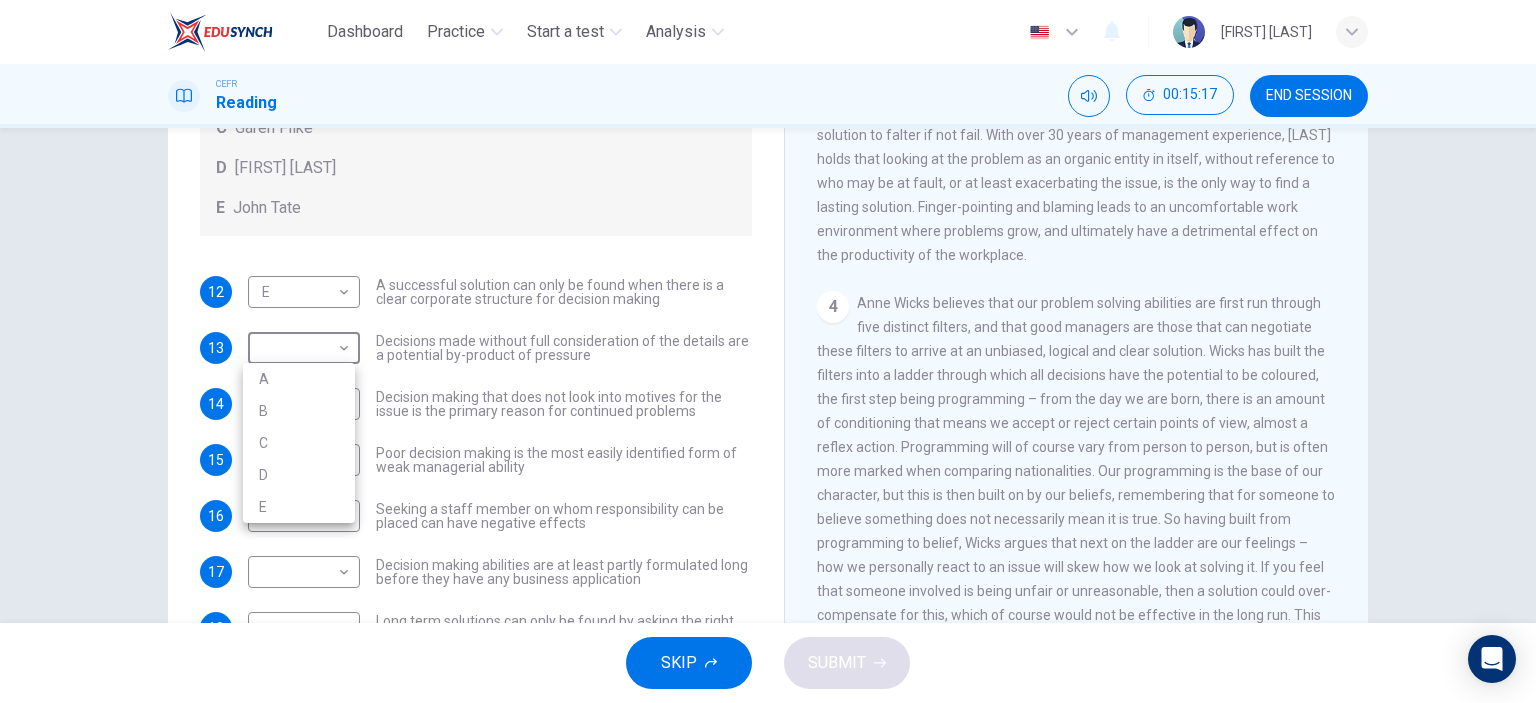 drag, startPoint x: 262, startPoint y: 476, endPoint x: 244, endPoint y: 475, distance: 18.027756 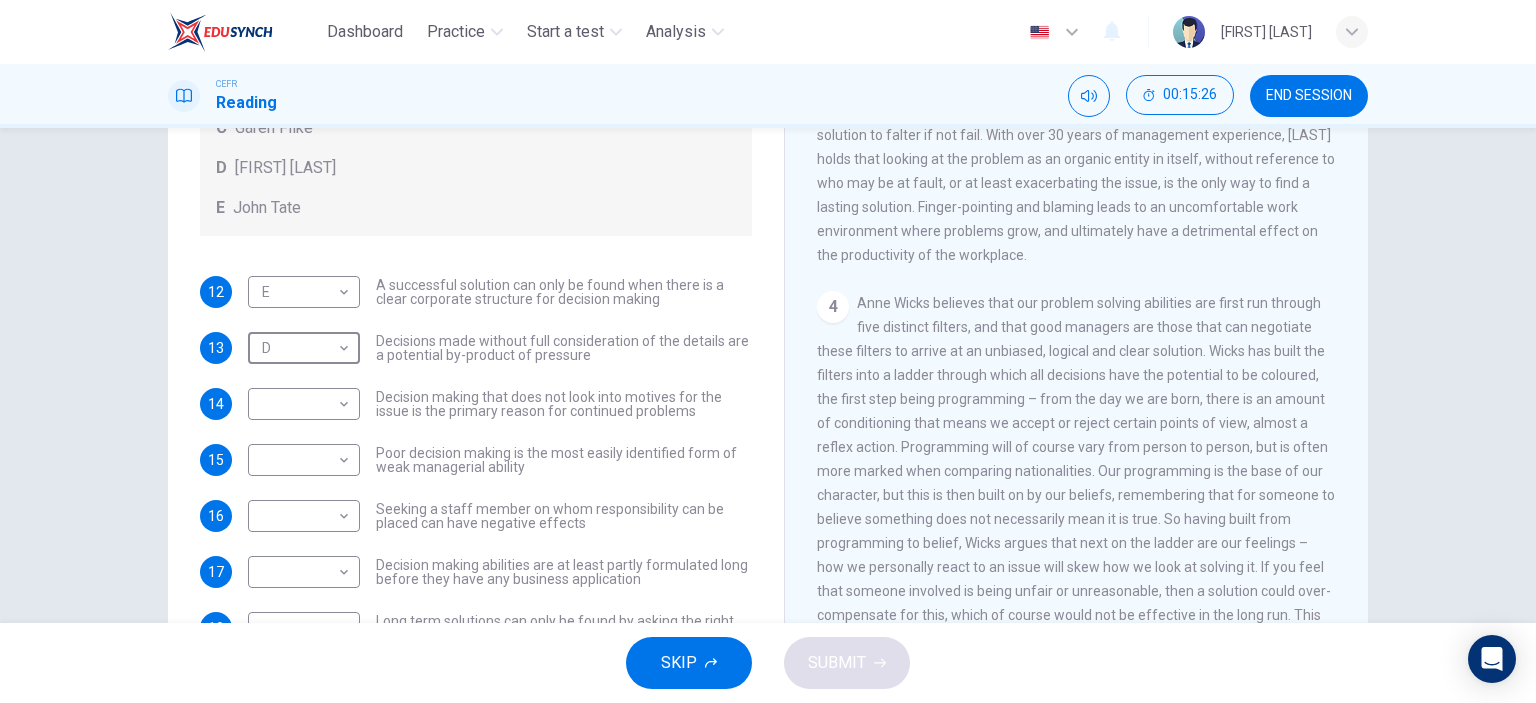 scroll, scrollTop: 946, scrollLeft: 0, axis: vertical 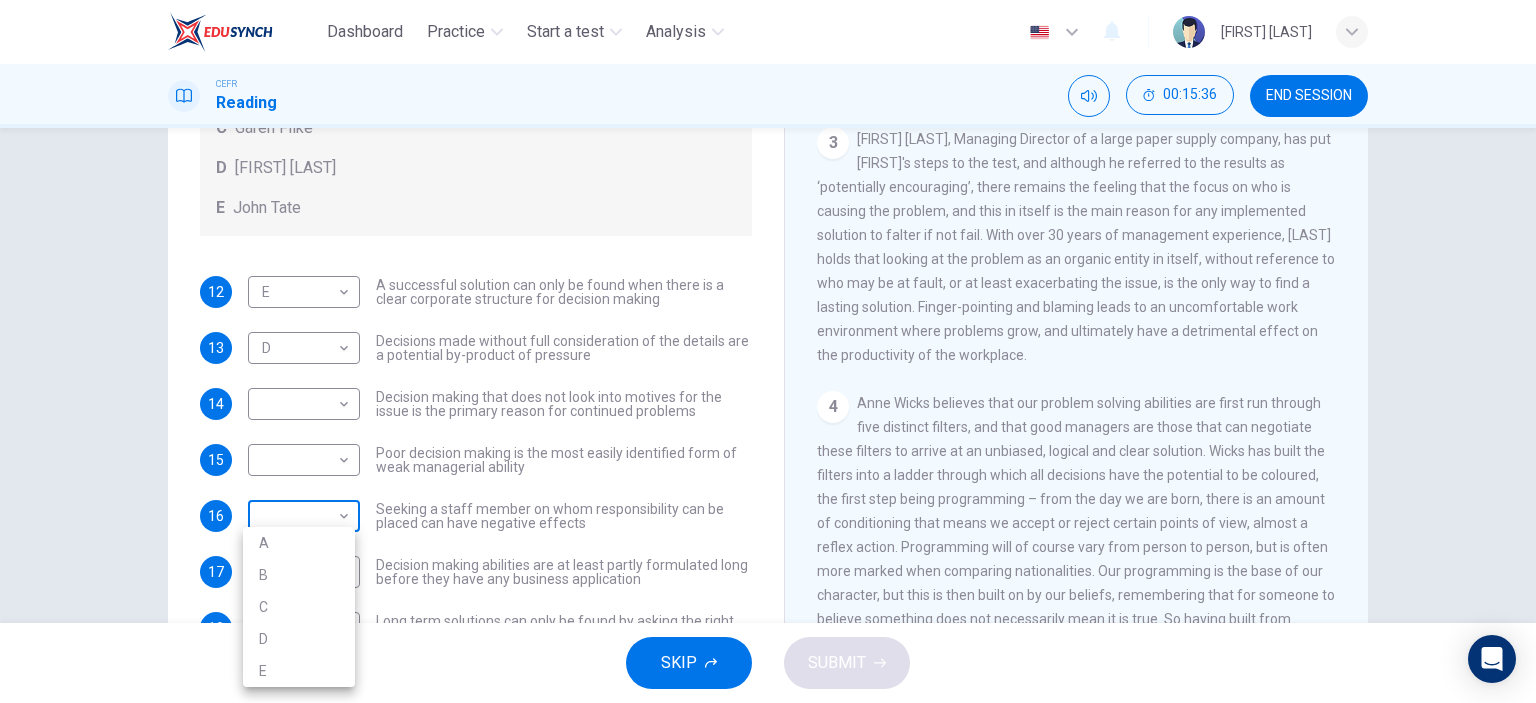 click on "Dashboard Practice Start a test Analysis English en ​ [FULL_NAME] CEFR Reading 00:15:36 END SESSION Questions 12 - 18 Match each statement with the correct person.
Write the correct answer  A-D  in the boxes below. List of People A Marie Scrive B Martin Hewings C Garen Filke D Anne Wicks E John Tate 12 E E ​ A successful solution can only be found when there is a clear corporate structure for decision making 13 D D ​ Decisions made without full consideration of the details are a potential by-product of pressure 14 ​ ​ Decision making that does not look into motives for the issue is the primary reason for continued problems 15 ​ ​ Poor decision making is the most easily identified form of weak managerial ability 16 ​ ​ Seeking a staff member on whom responsibility can be placed can have negative effects 17 ​ ​ Decision making abilities are at least partly formulated long before they have any business application 18 ​ ​ Problem Solving and Decision Making CLICK TO ZOOM" at bounding box center [768, 351] 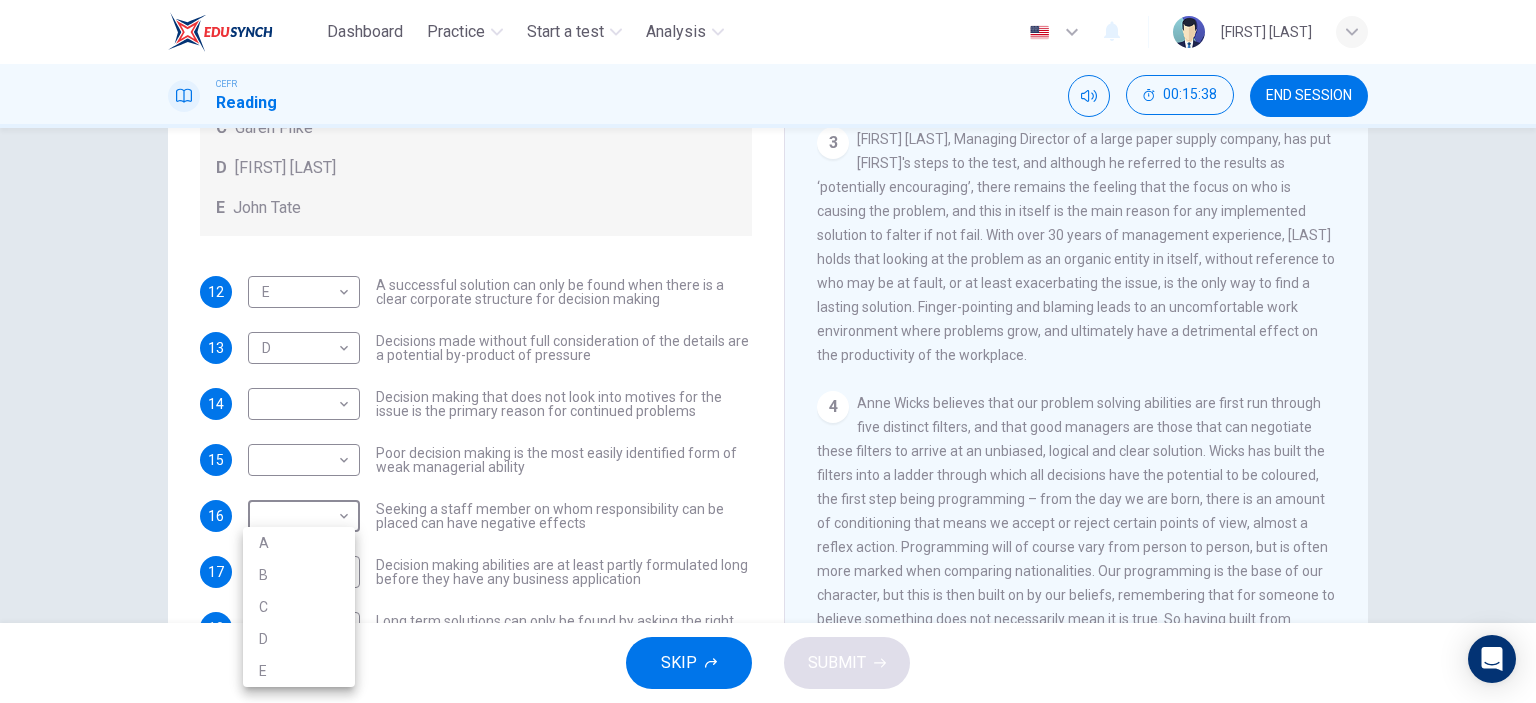 click on "C" at bounding box center [299, 607] 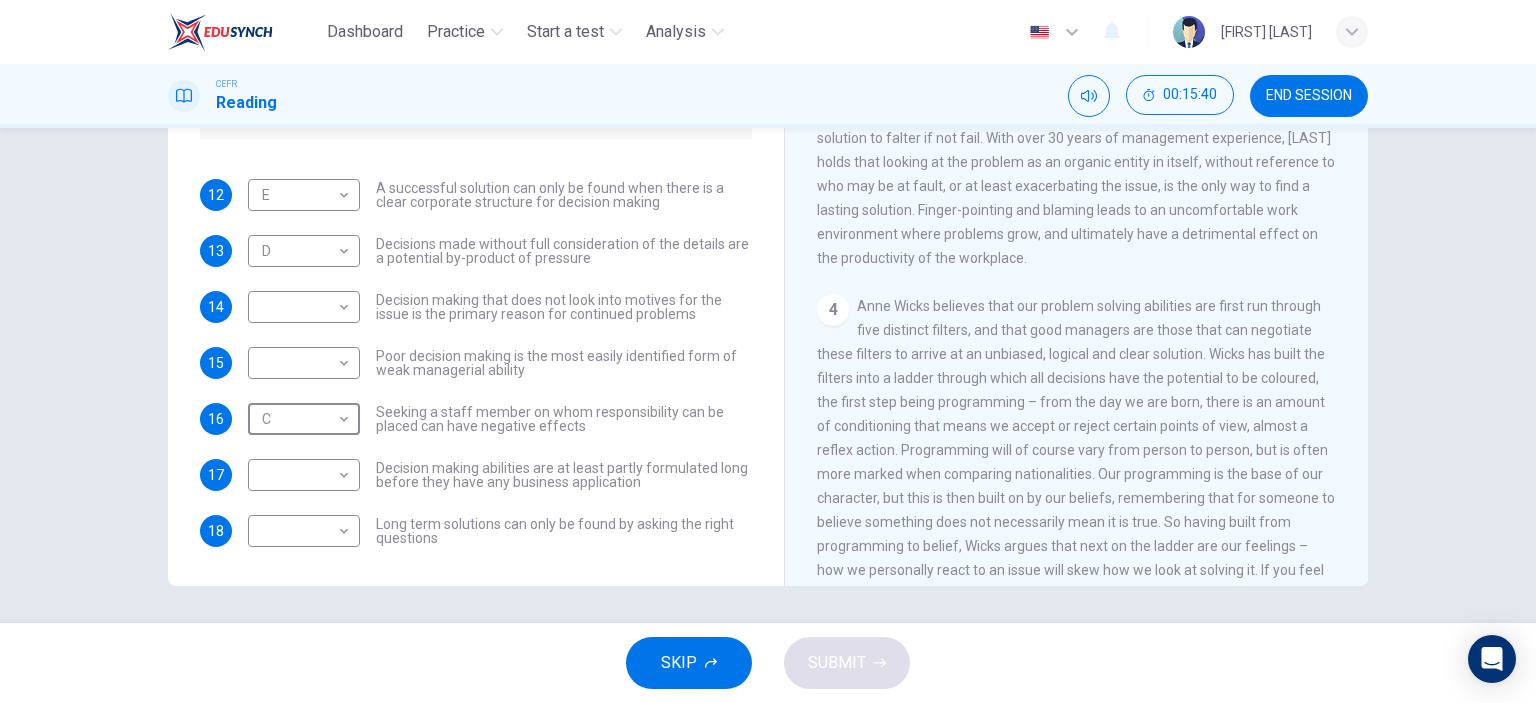 scroll, scrollTop: 280, scrollLeft: 0, axis: vertical 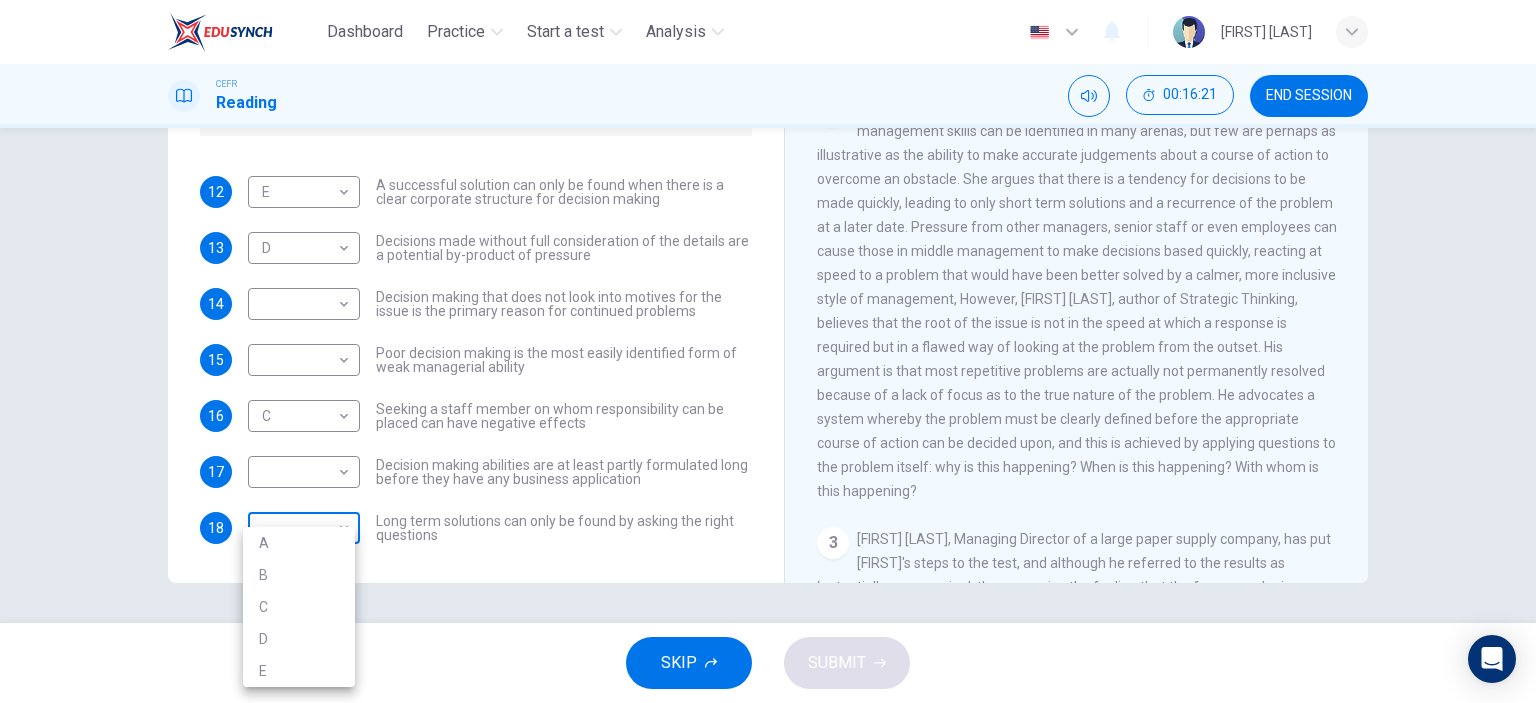 click on "Dashboard Practice Start a test Analysis English en ​ NUR FARAH AINA BINTI SHUKOR CEFR Reading 00:16:21 END SESSION Questions 12 - 18 Match each statement with the correct person.
Write the correct answer  A-D  in the boxes below. List of People A Marie Scrive B Martin Hewings C Garen Filke D Anne Wicks E John Tate 12 E E ​ A successful solution can only be found when there is a clear corporate structure for decision making 13 D D ​ Decisions made without full consideration of the details are a potential by-product of pressure 14 ​ ​ Decision making that does not look into motives for the issue is the primary reason for continued problems 15 ​ ​ Poor decision making is the most easily identified form of weak managerial ability 16 C C ​ Seeking a staff member on whom responsibility can be placed can have negative effects 17 ​ ​ Decision making abilities are at least partly formulated long before they have any business application 18 B B ​ Problem Solving and Decision Making CLICK TO ZOOM" at bounding box center [768, 351] 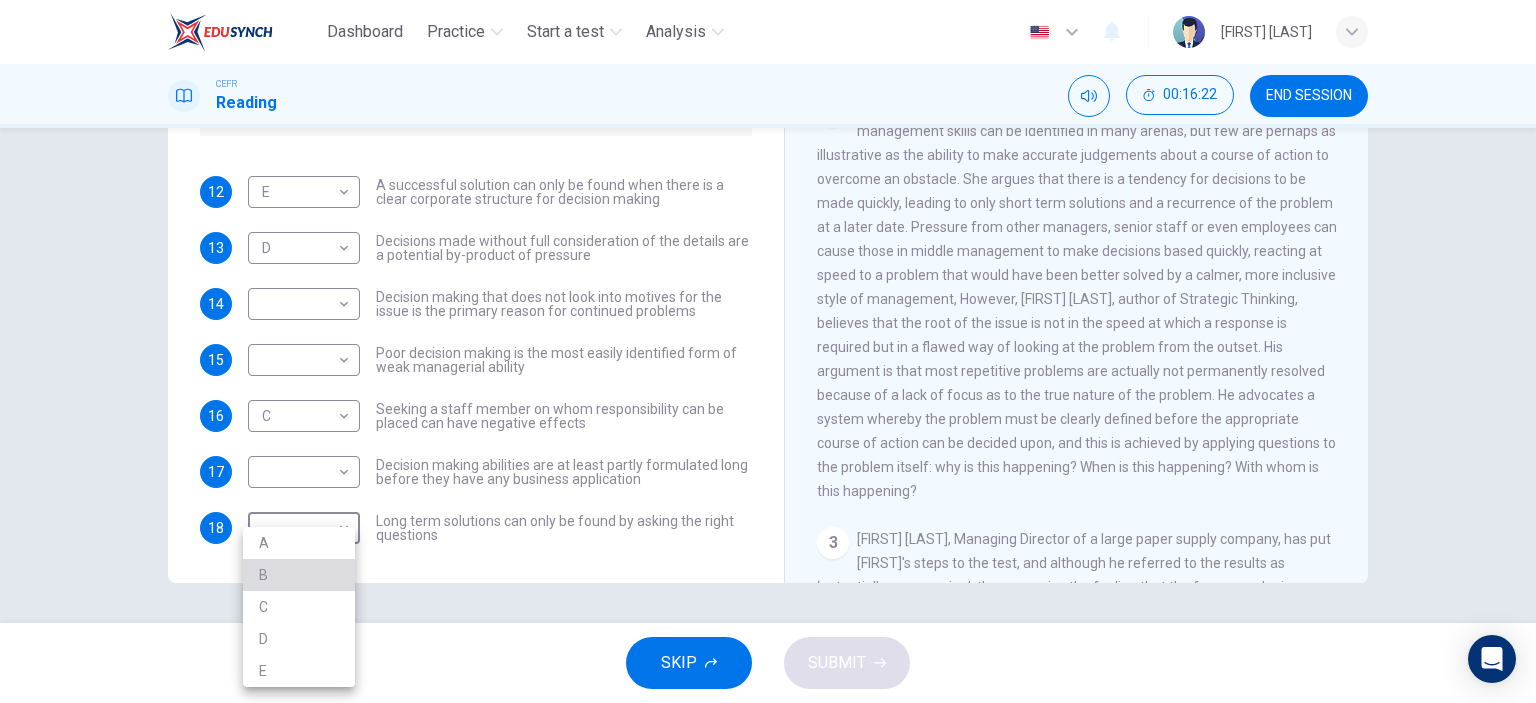 click on "B" at bounding box center (299, 575) 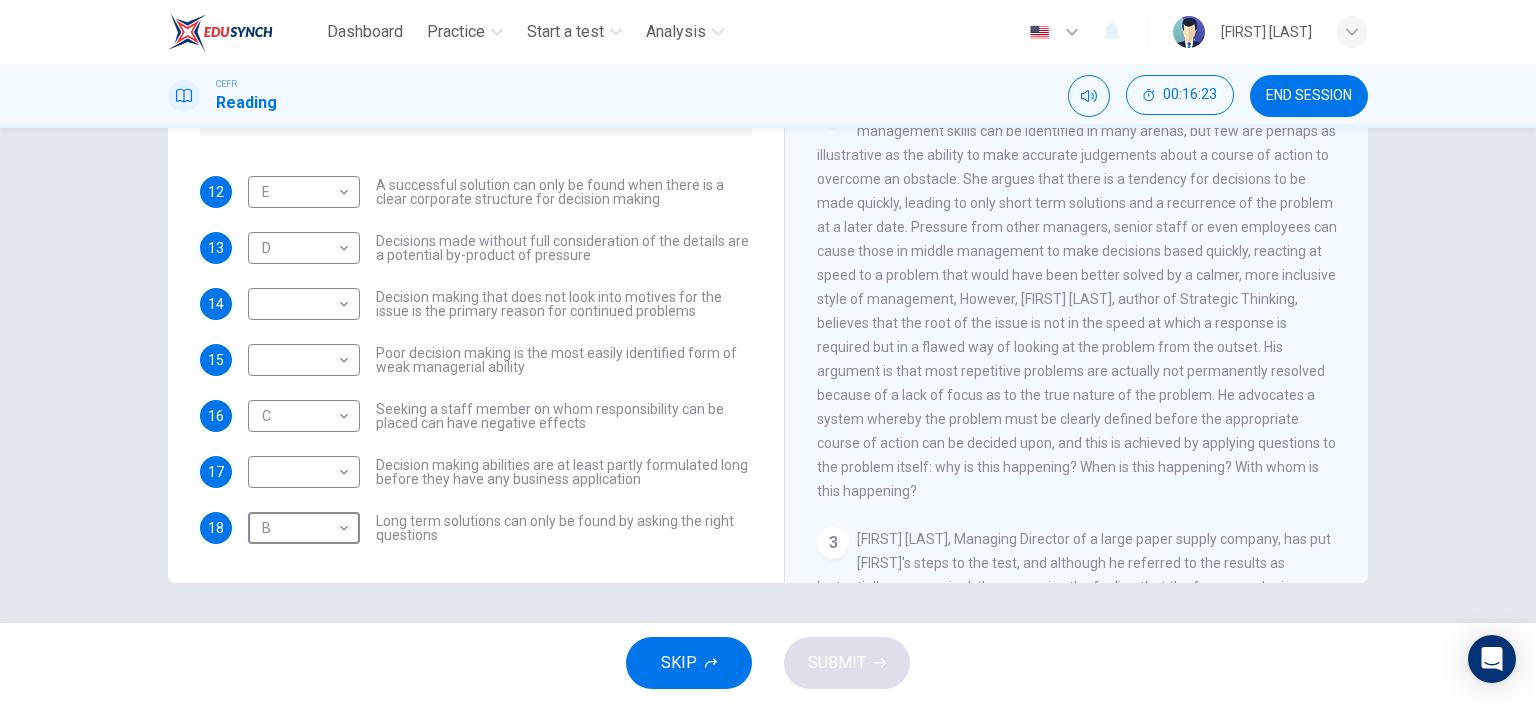 scroll, scrollTop: 180, scrollLeft: 0, axis: vertical 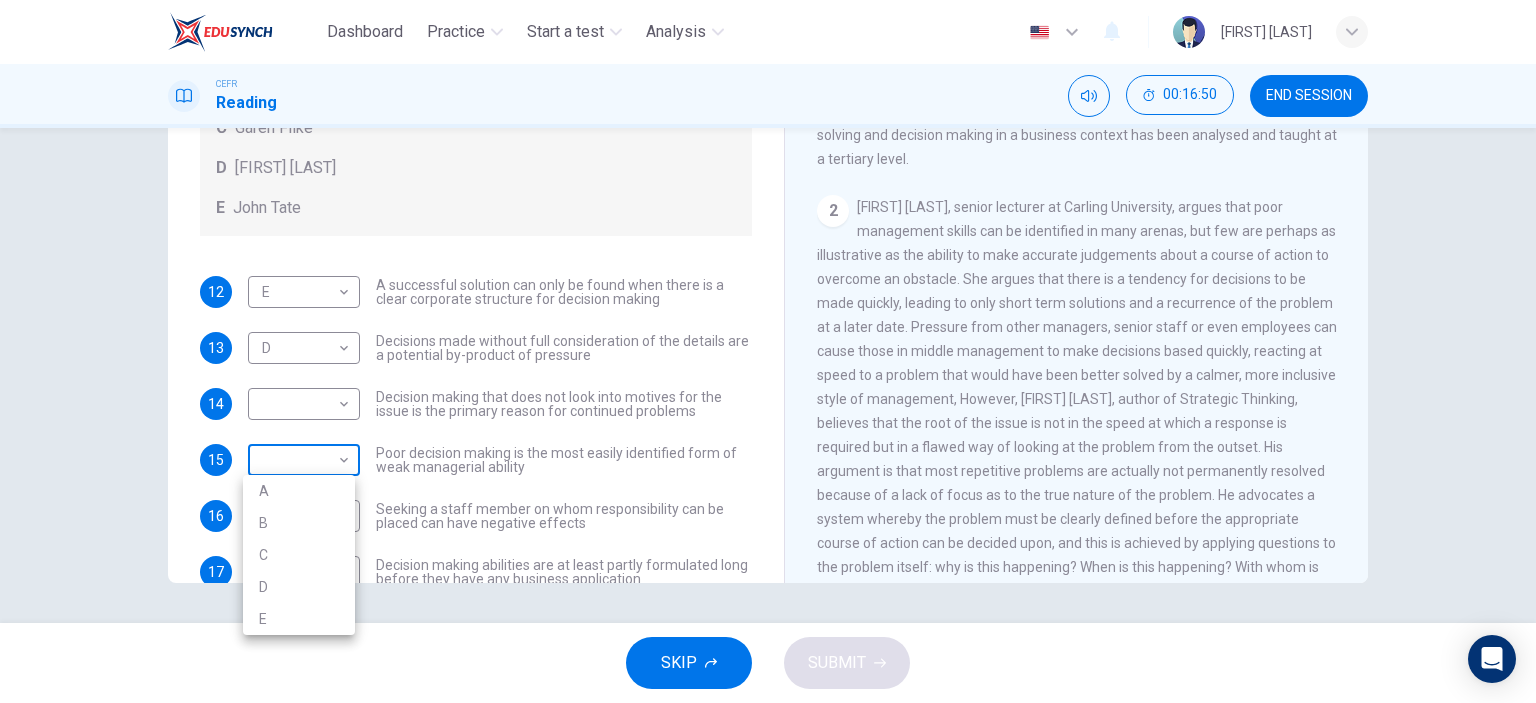 click on "Dashboard Practice Start a test Analysis English en ​ NUR FARAH AINA BINTI SHUKOR CEFR Reading 00:16:50 END SESSION Questions 12 - 18 Match each statement with the correct person.
Write the correct answer  A-D  in the boxes below. List of People A Marie Scrive B Martin Hewings C Garen Filke D Anne Wicks E John Tate 12 E E ​ A successful solution can only be found when there is a clear corporate structure for decision making 13 D D ​ Decisions made without full consideration of the details are a potential by-product of pressure 14 ​ ​ Decision making that does not look into motives for the issue is the primary reason for continued problems 15 ​ ​ Poor decision making is the most easily identified form of weak managerial ability 16 C C ​ Seeking a staff member on whom responsibility can be placed can have negative effects 17 ​ ​ Decision making abilities are at least partly formulated long before they have any business application 18 B B ​ Problem Solving and Decision Making CLICK TO ZOOM" at bounding box center (768, 351) 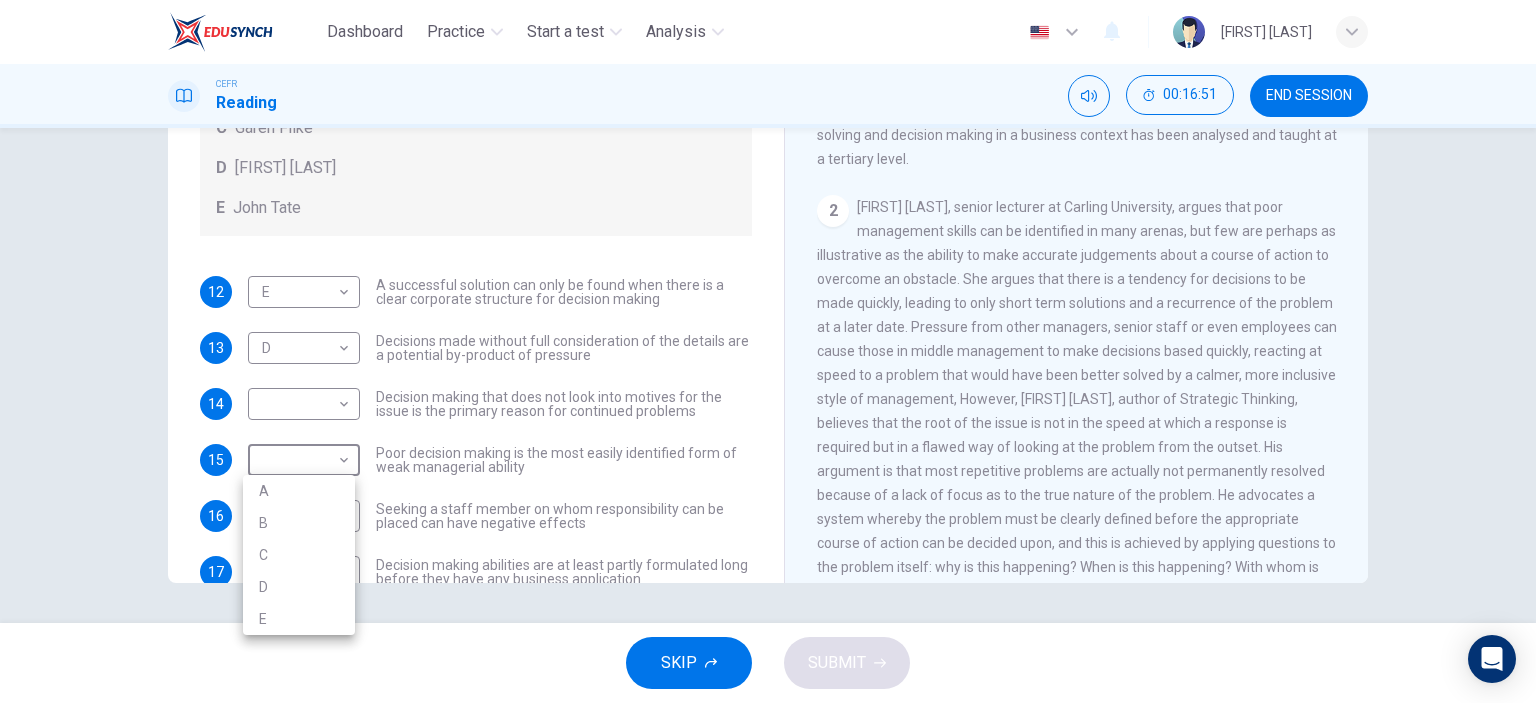 click on "A" at bounding box center [299, 491] 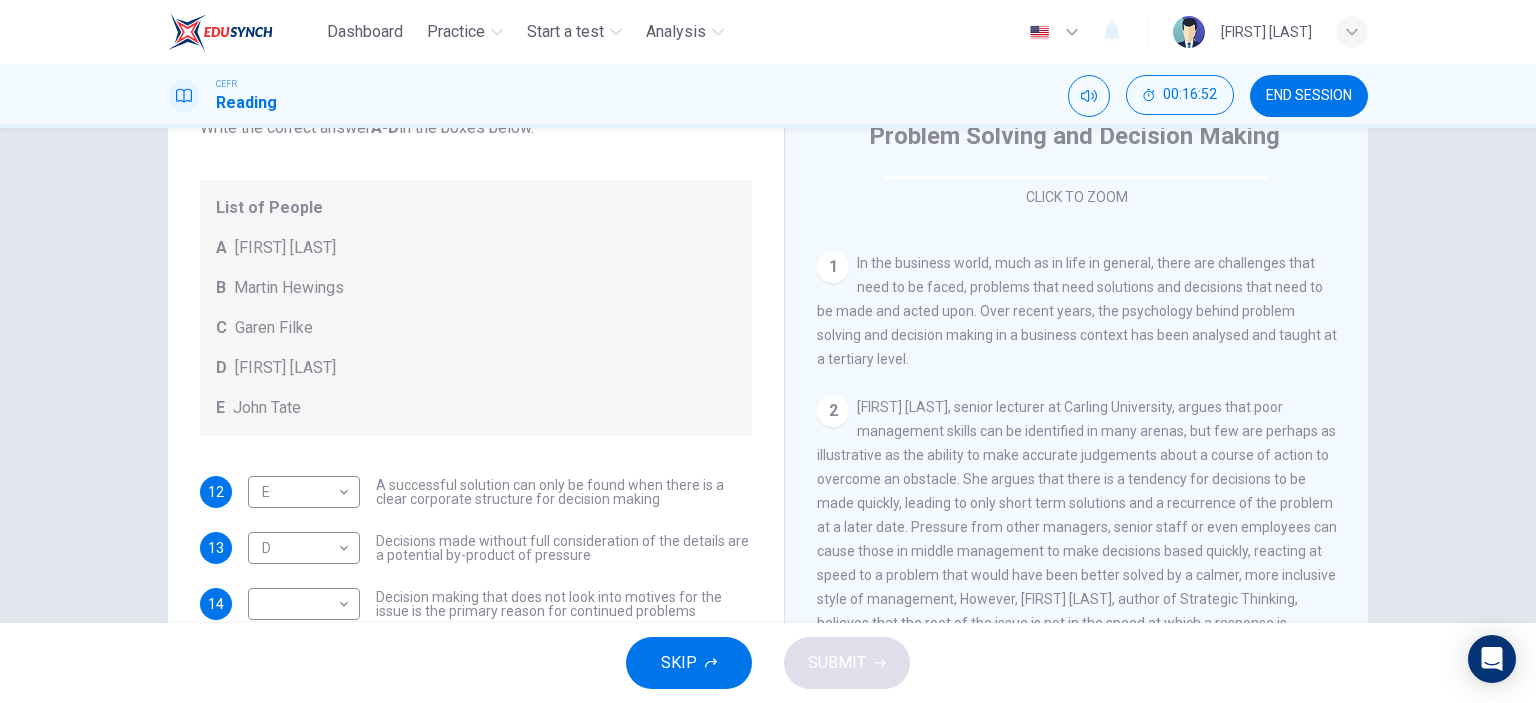scroll, scrollTop: 280, scrollLeft: 0, axis: vertical 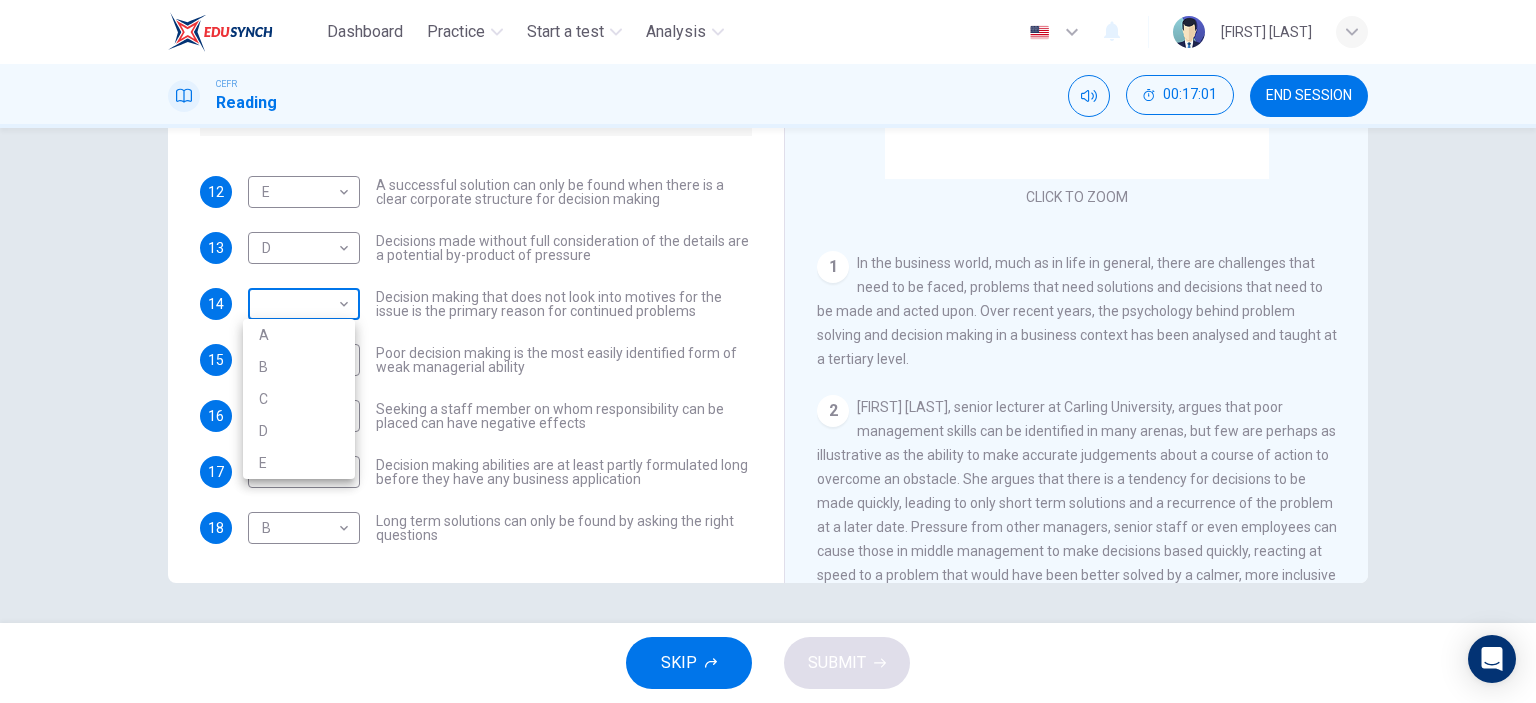 click on "Dashboard Practice Start a test Analysis English en ​ [FULL_NAME] CEFR Reading 00:17:01 END SESSION Questions 12 - 18 Match each statement with the correct person.
Write the correct answer  A-D  in the boxes below. List of People A Marie Scrive B Martin Hewings C Garen Filke D Anne Wicks E John Tate 12 E E ​ A successful solution can only be found when there is a clear corporate structure for decision making 13 D D ​ Decisions made without full consideration of the details are a potential by-product of pressure 14 ​ ​ Decision making that does not look into motives for the issue is the primary reason for continued problems 15 A A ​ Poor decision making is the most easily identified form of weak managerial ability 16 C C ​ Seeking a staff member on whom responsibility can be placed can have negative effects 17 ​ ​ Decision making abilities are at least partly formulated long before they have any business application 18 B B ​ Problem Solving and Decision Making CLICK TO ZOOM" at bounding box center [768, 351] 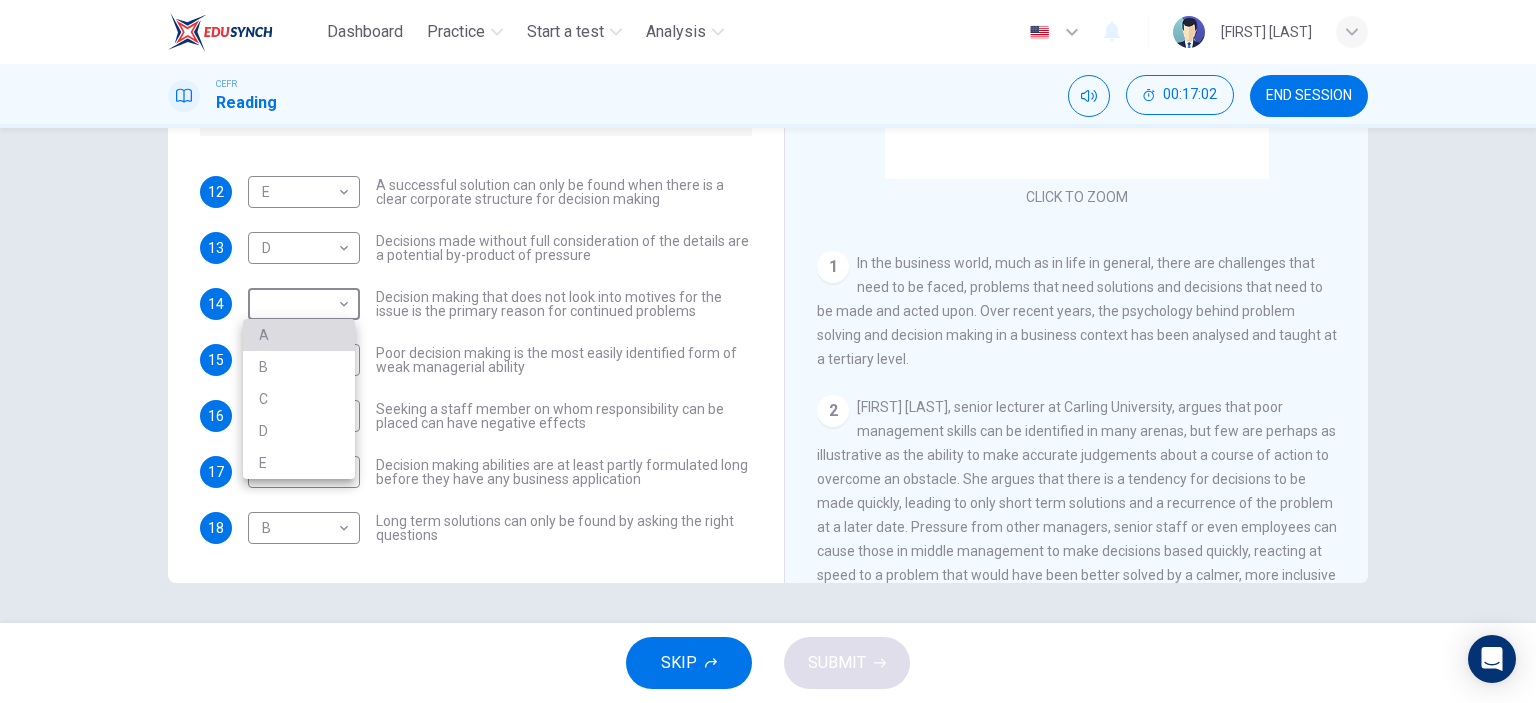 click on "A" at bounding box center (299, 335) 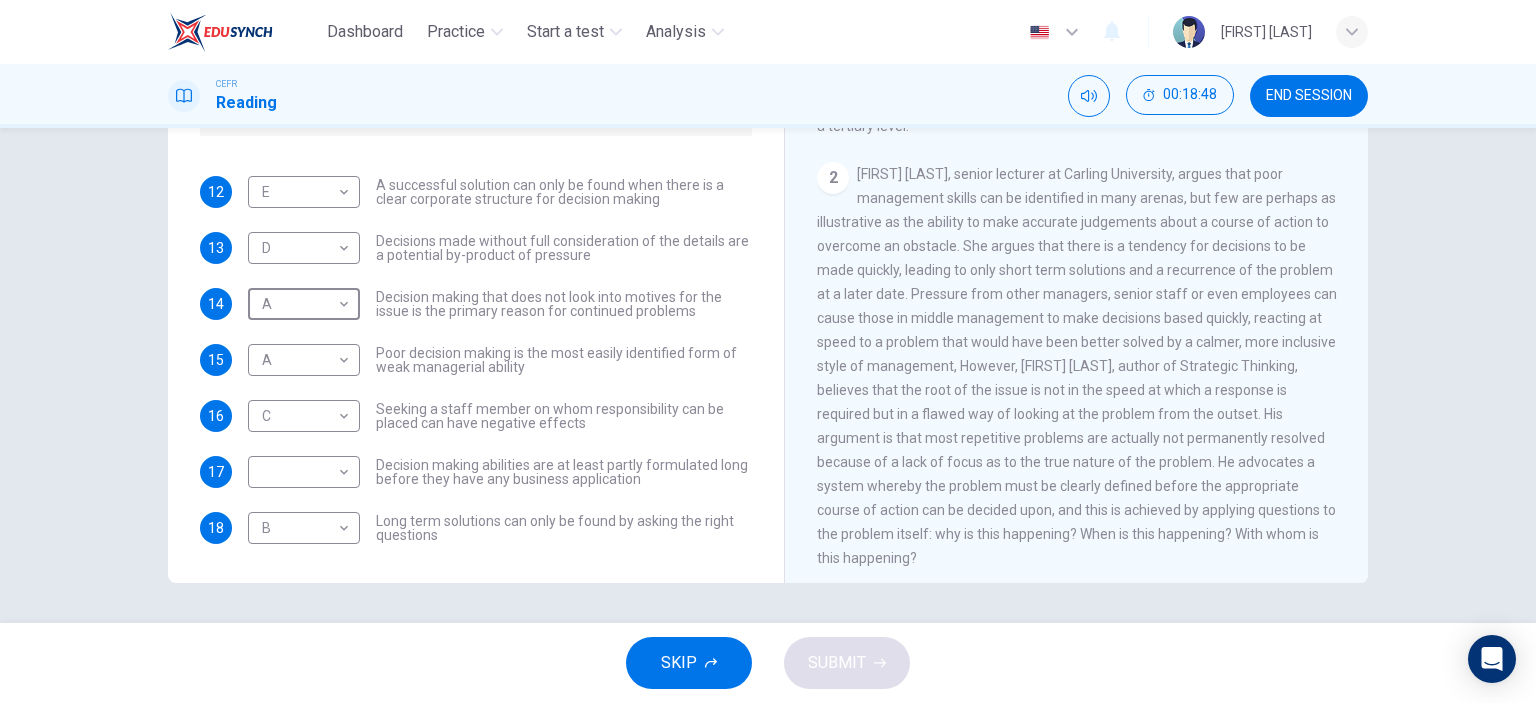 scroll, scrollTop: 346, scrollLeft: 0, axis: vertical 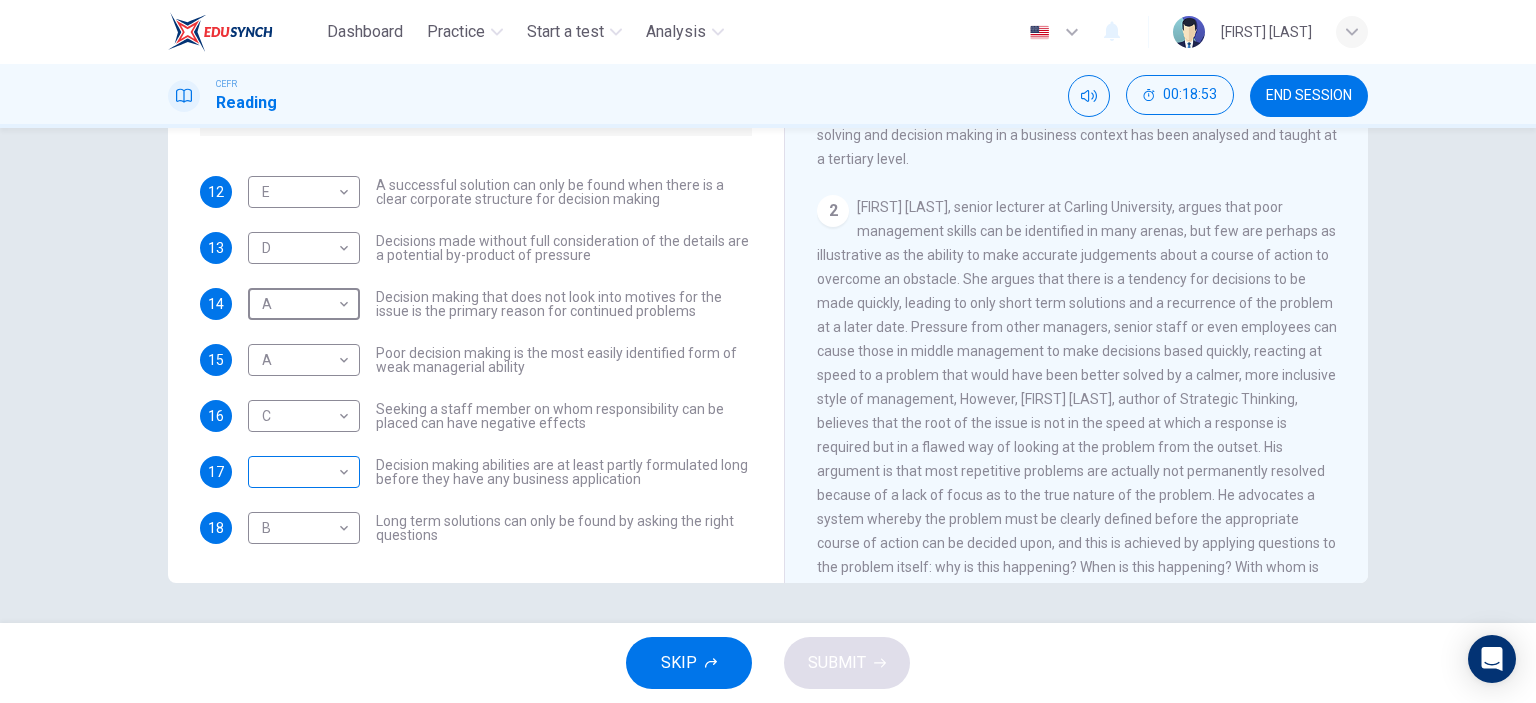 click on "Dashboard Practice Start a test Analysis English en ​ NUR FARAH AINA BINTI SHUKOR CEFR Reading 00:18:53 END SESSION Questions 12 - 18 Match each statement with the correct person.
Write the correct answer  A-D  in the boxes below. List of People A Marie Scrive B Martin Hewings C Garen Filke D Anne Wicks E John Tate 12 E E ​ A successful solution can only be found when there is a clear corporate structure for decision making 13 D D ​ Decisions made without full consideration of the details are a potential by-product of pressure 14 A A ​ Decision making that does not look into motives for the issue is the primary reason for continued problems 15 A A ​ Poor decision making is the most easily identified form of weak managerial ability 16 C C ​ Seeking a staff member on whom responsibility can be placed can have negative effects 17 ​ ​ Decision making abilities are at least partly formulated long before they have any business application 18 B B ​ Problem Solving and Decision Making CLICK TO ZOOM" at bounding box center (768, 351) 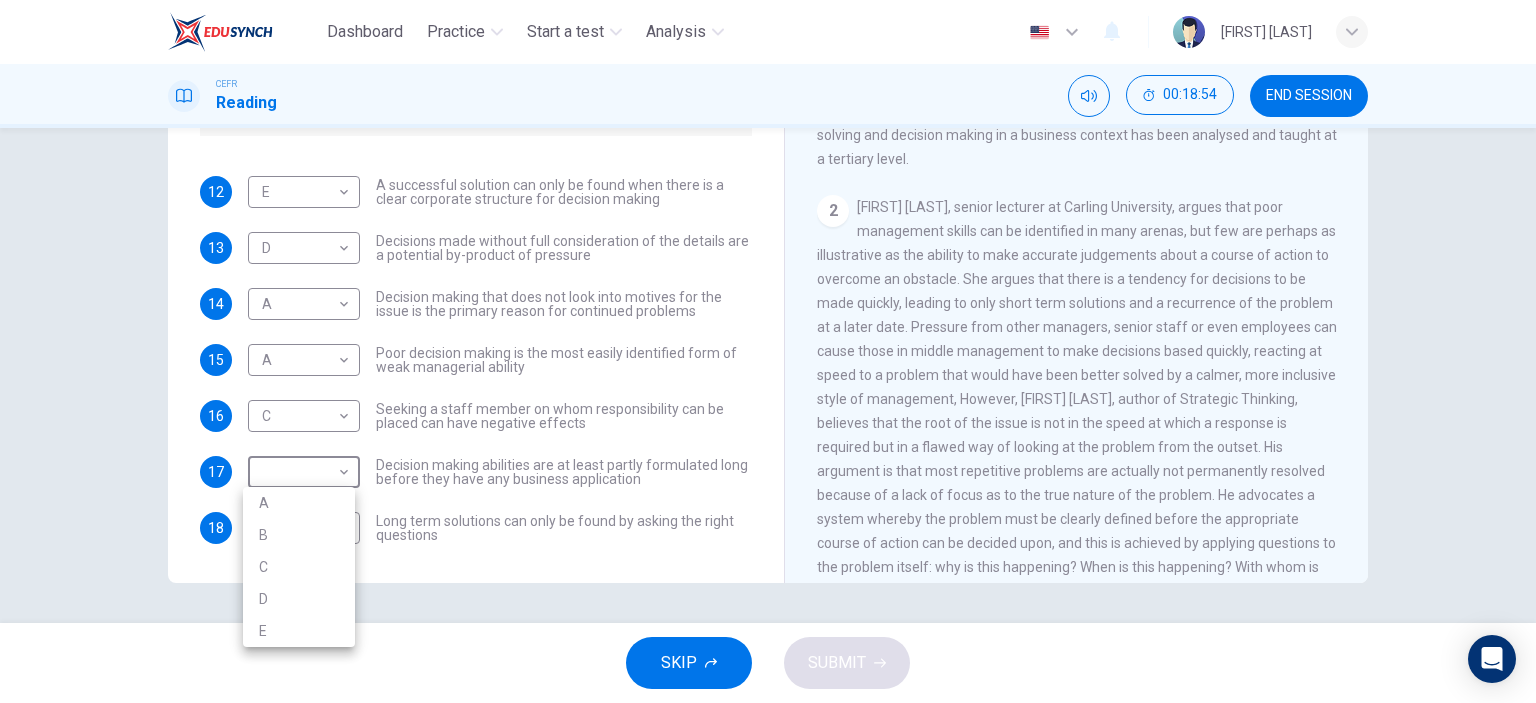 click on "A" at bounding box center (299, 503) 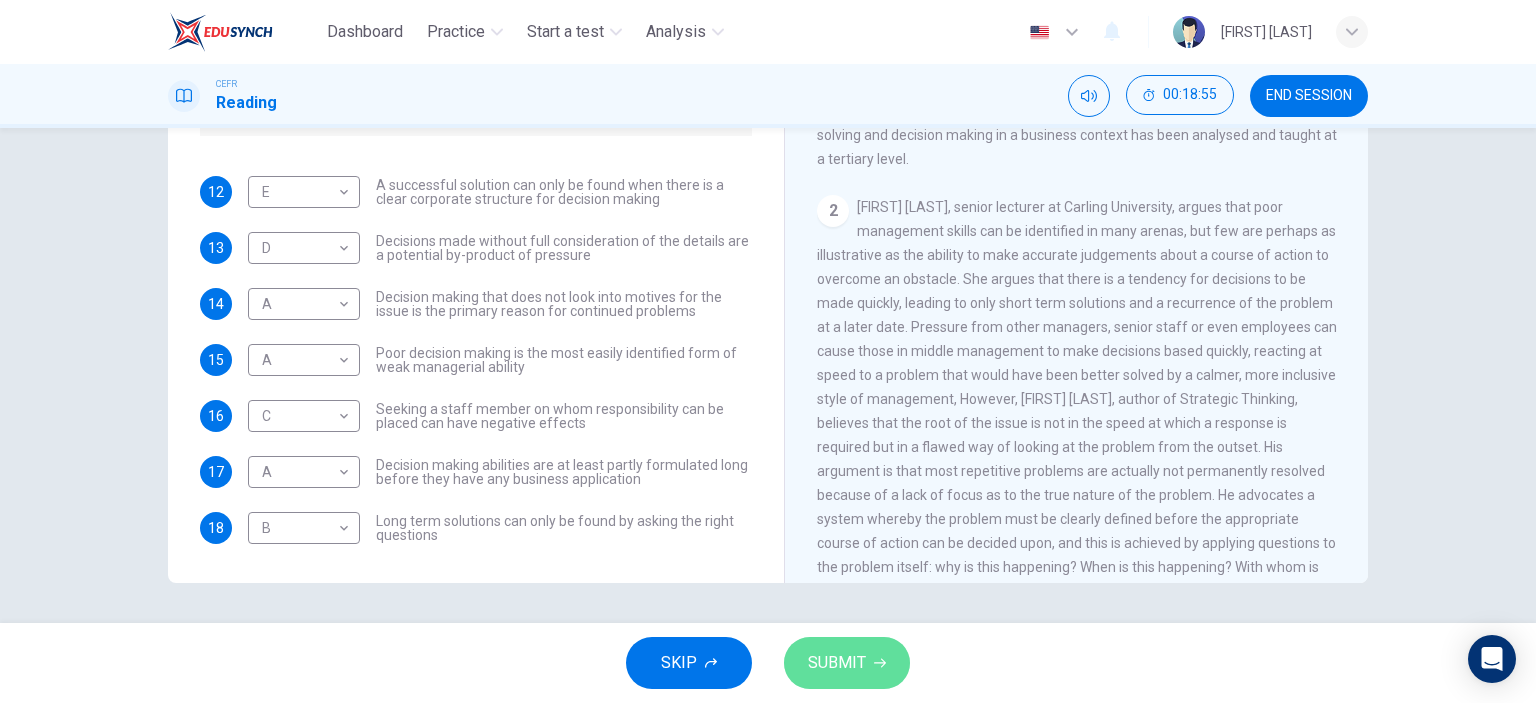 click on "SUBMIT" at bounding box center [837, 663] 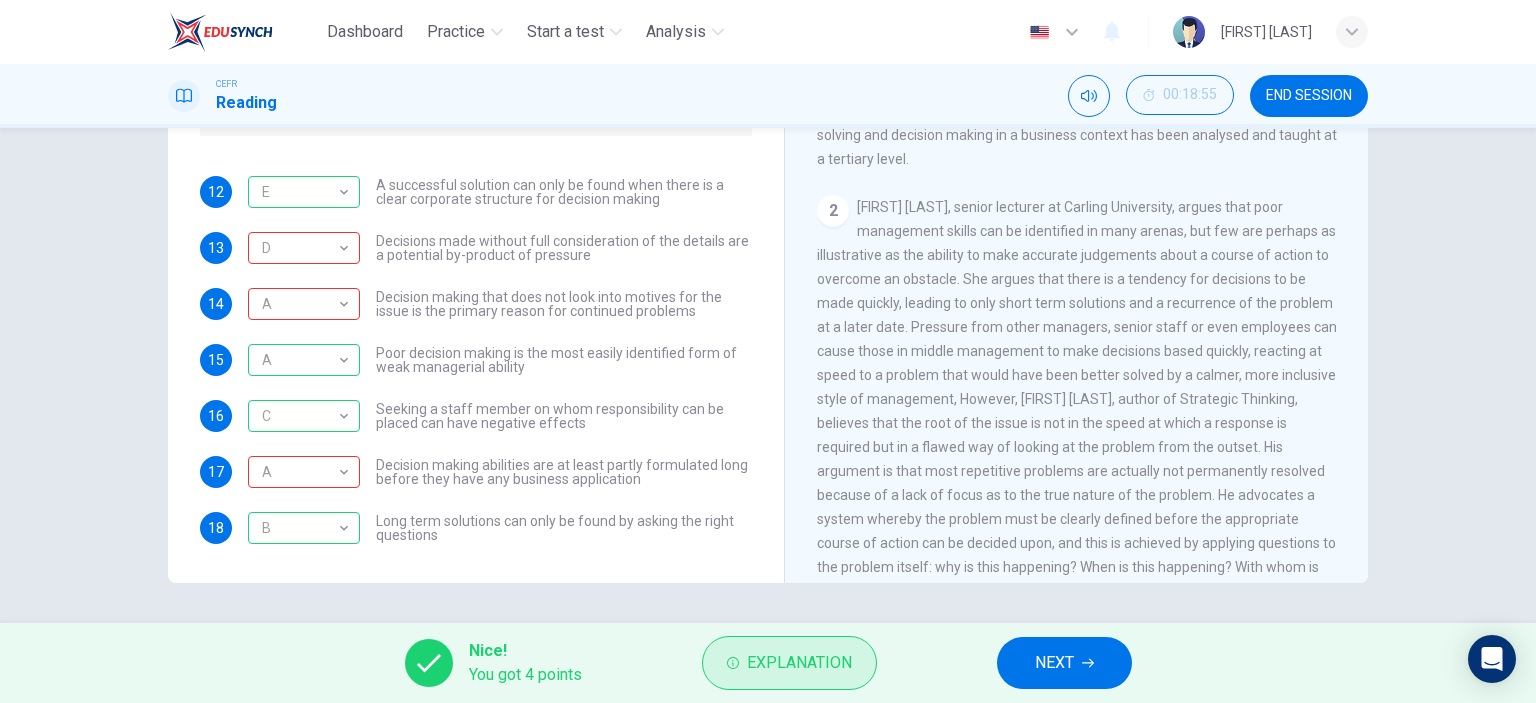click on "Explanation" at bounding box center [799, 663] 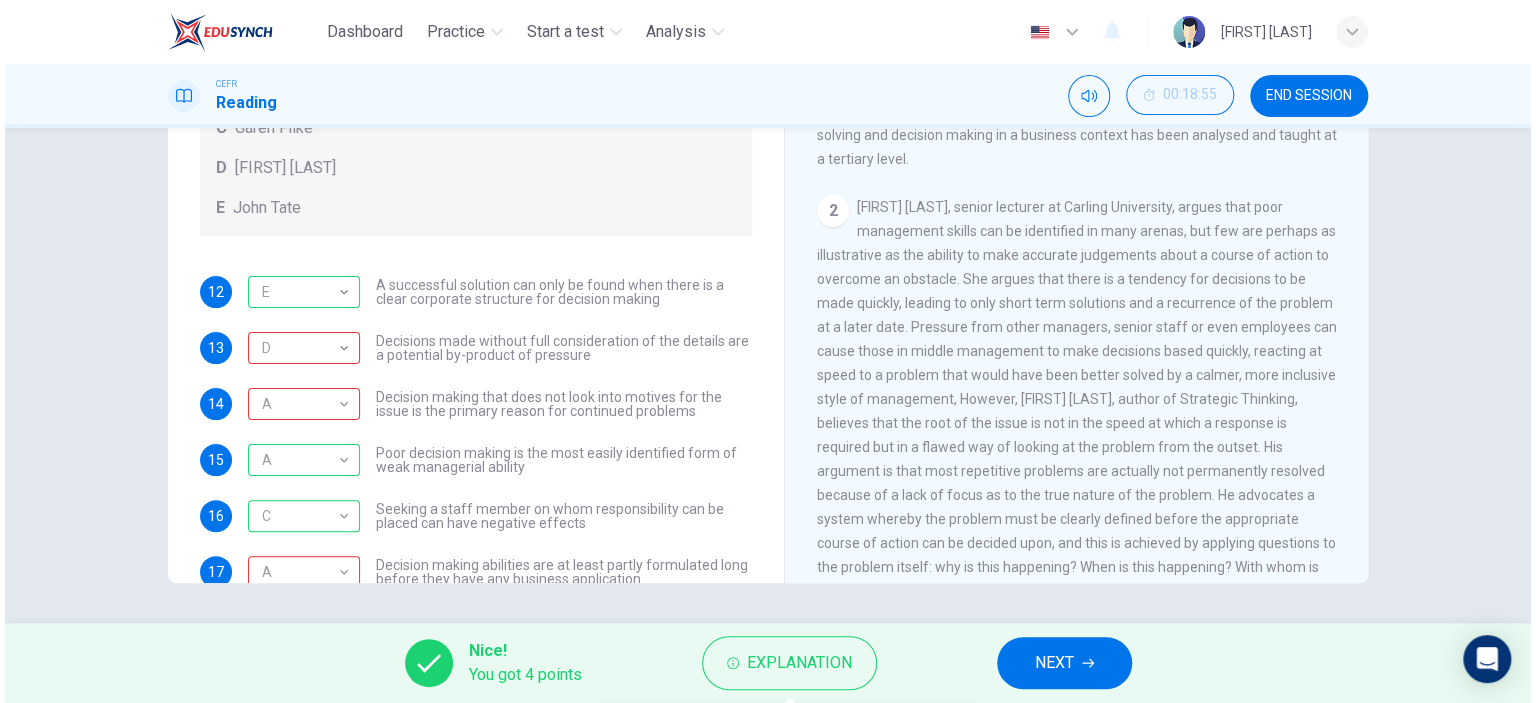 scroll, scrollTop: 216, scrollLeft: 0, axis: vertical 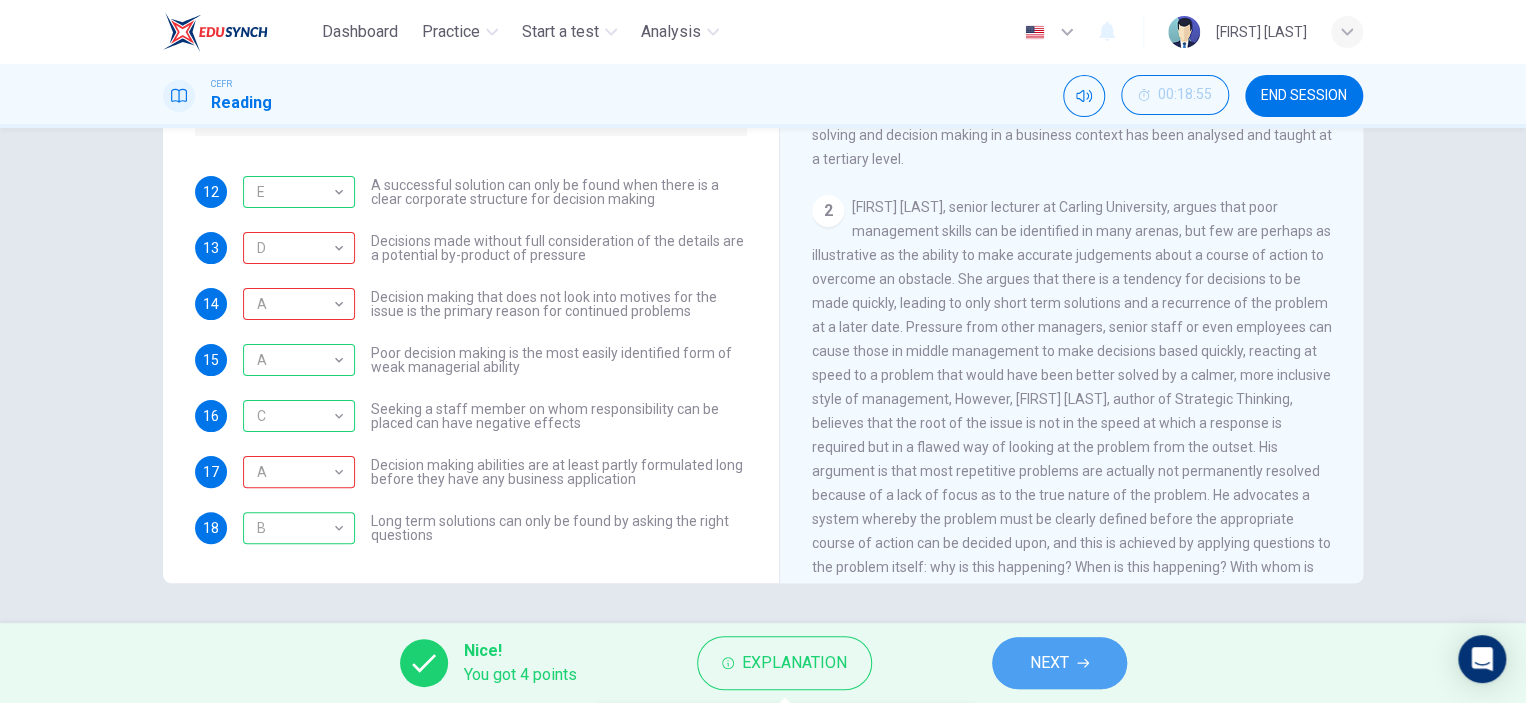 click at bounding box center (1083, 663) 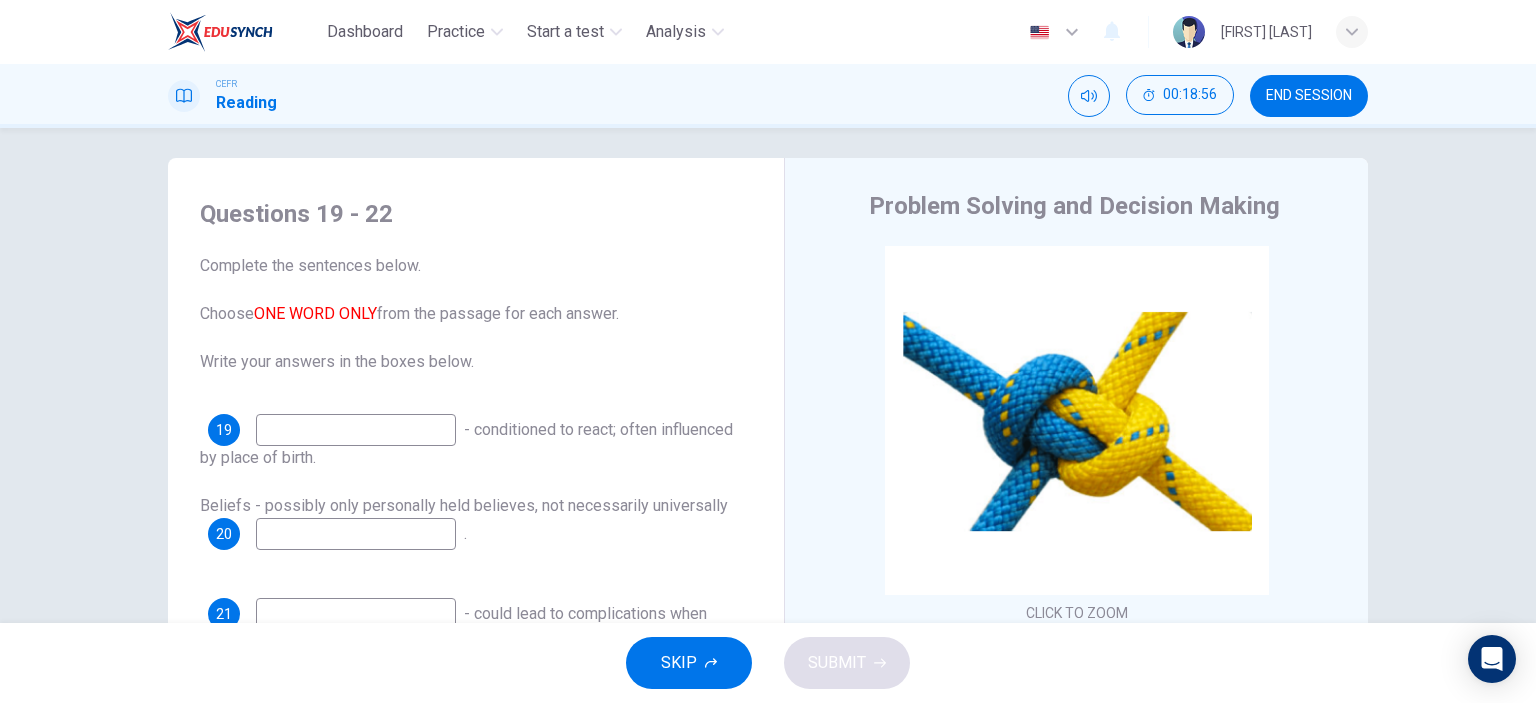scroll, scrollTop: 0, scrollLeft: 0, axis: both 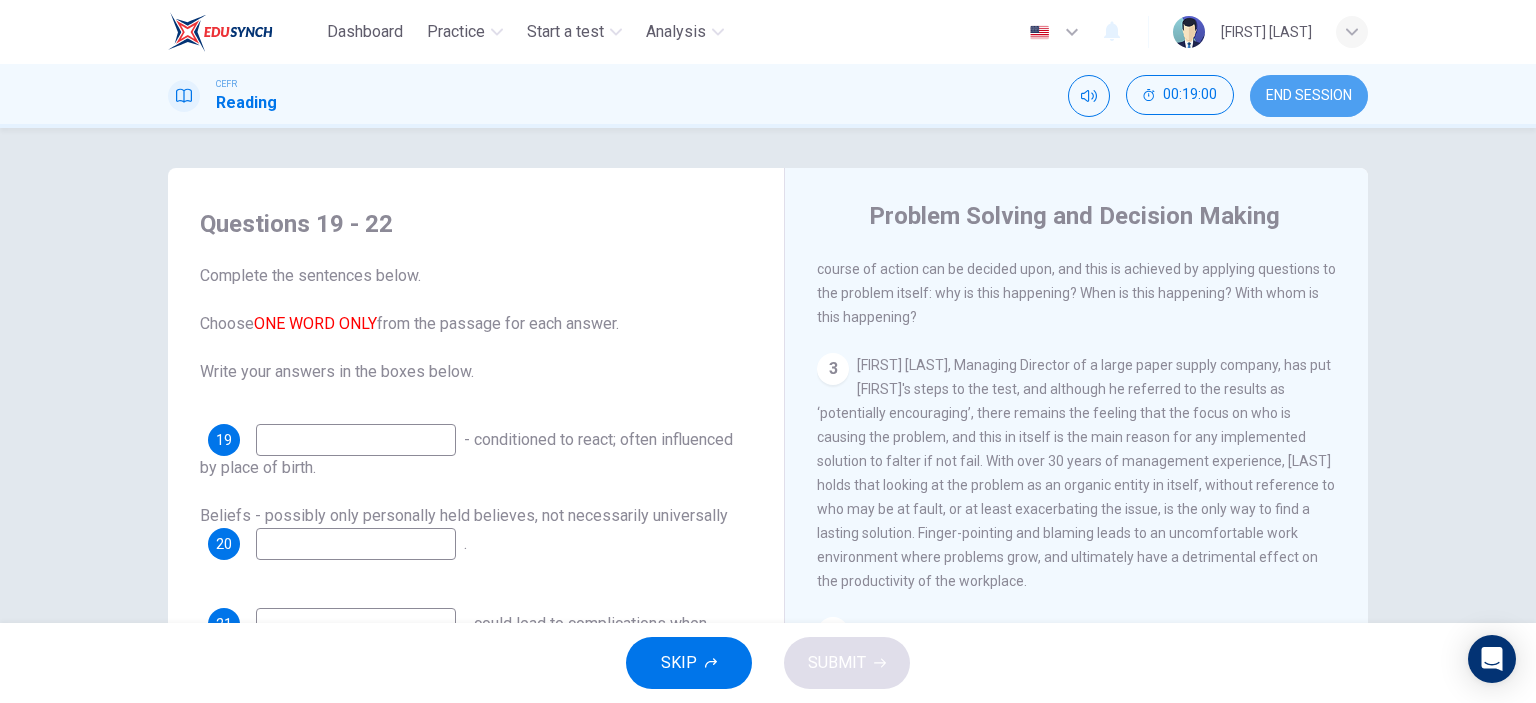 drag, startPoint x: 1334, startPoint y: 86, endPoint x: 867, endPoint y: 79, distance: 467.05246 